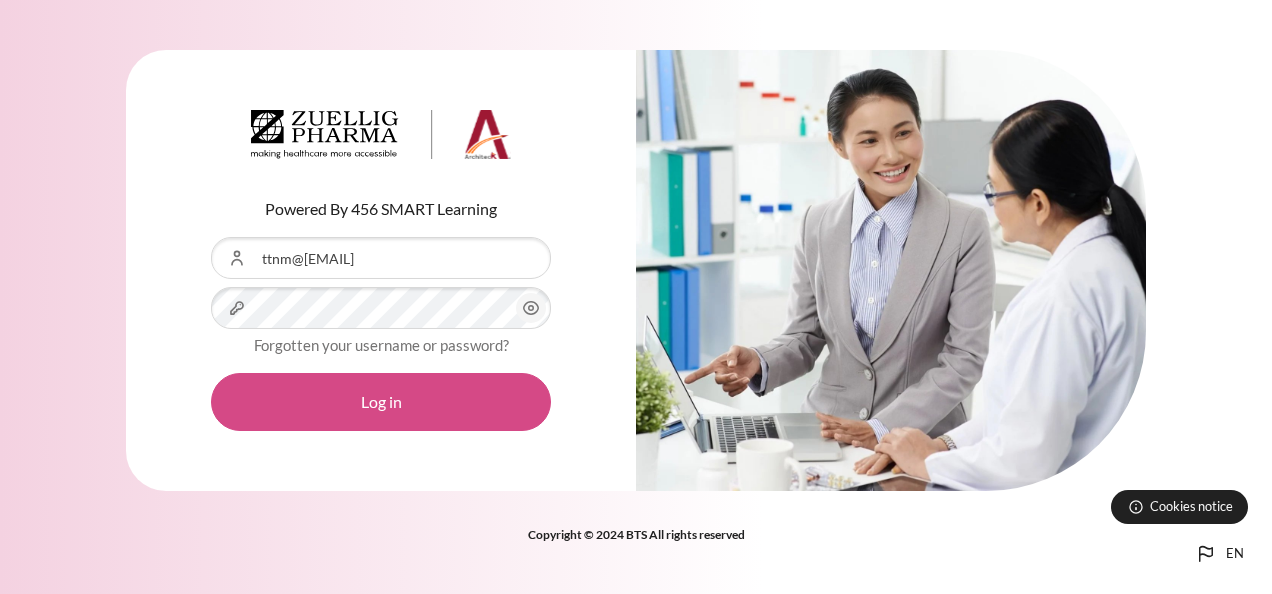 scroll, scrollTop: 0, scrollLeft: 0, axis: both 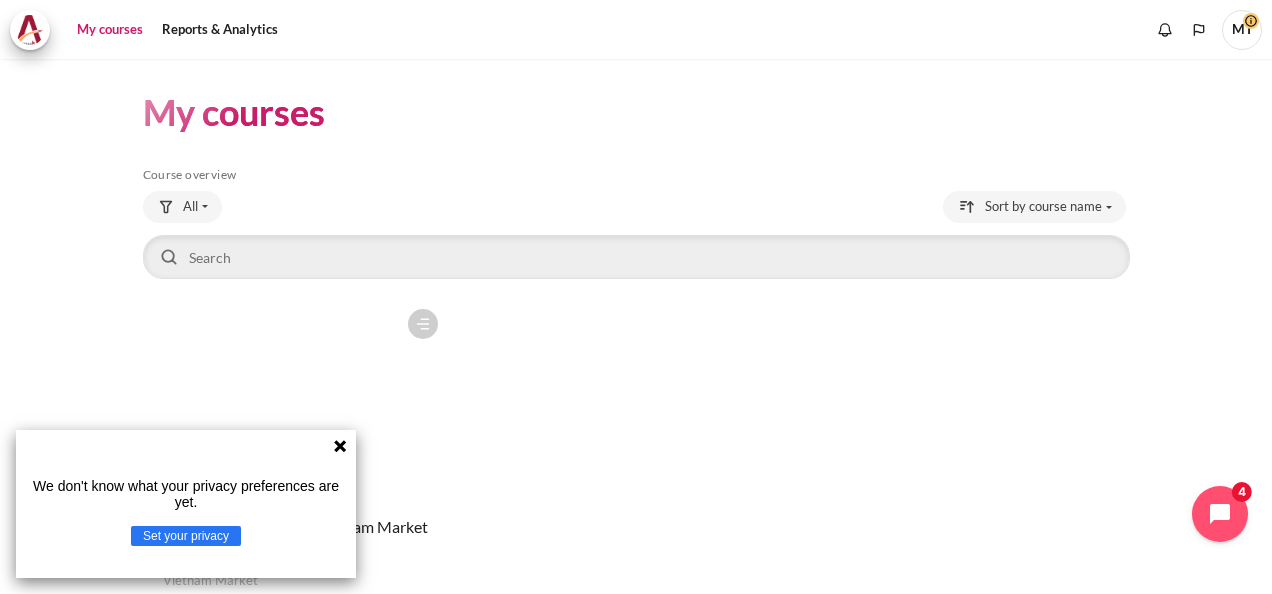 click 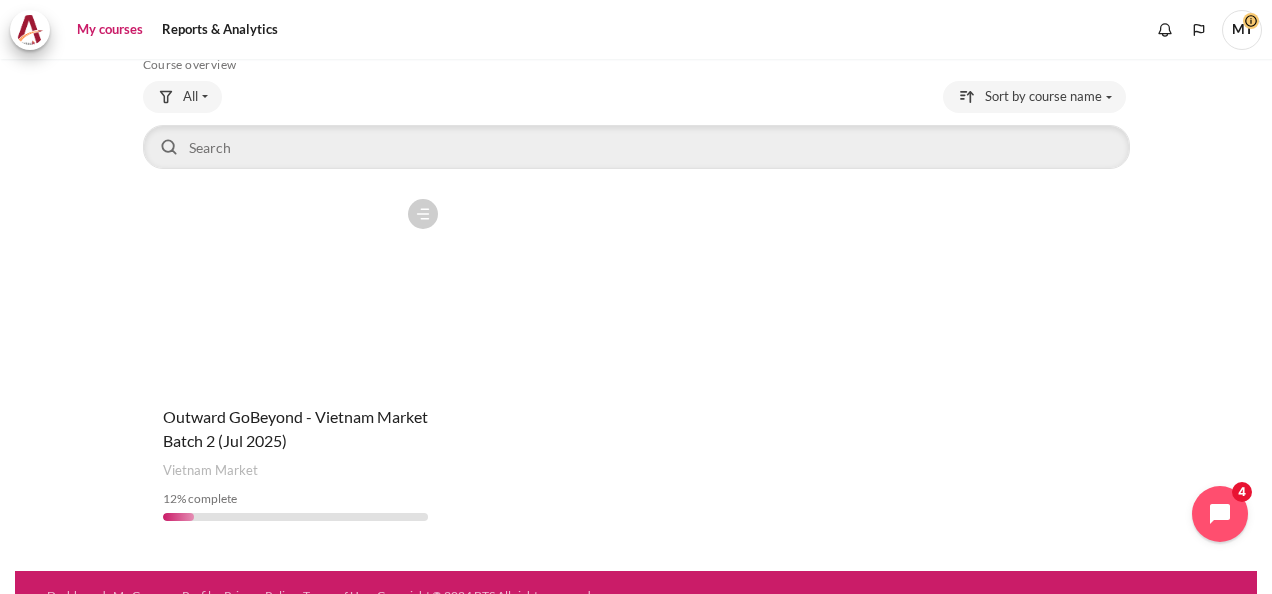 scroll, scrollTop: 136, scrollLeft: 0, axis: vertical 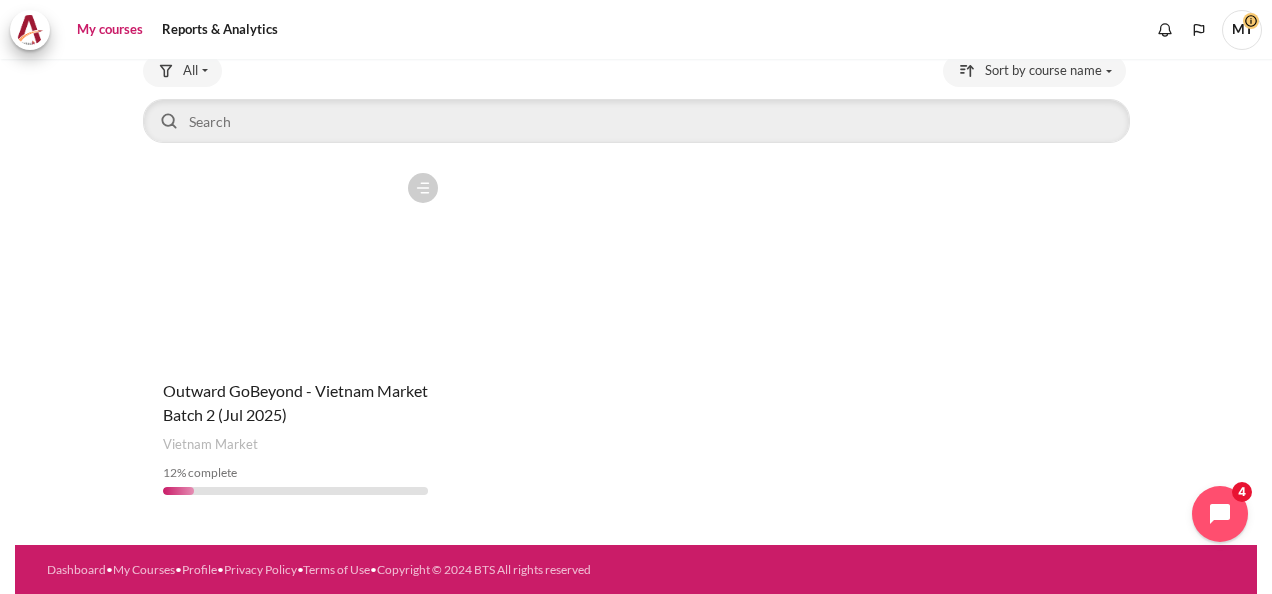 click on "Course is starred
Actions for course Outward GoBeyond - Vietnam Market Batch 2 (Jul 2025)
Star this course
Star for Outward GoBeyond - Vietnam Market Batch 2 (Jul 2025)
Unstar this course
12" at bounding box center [295, 337] 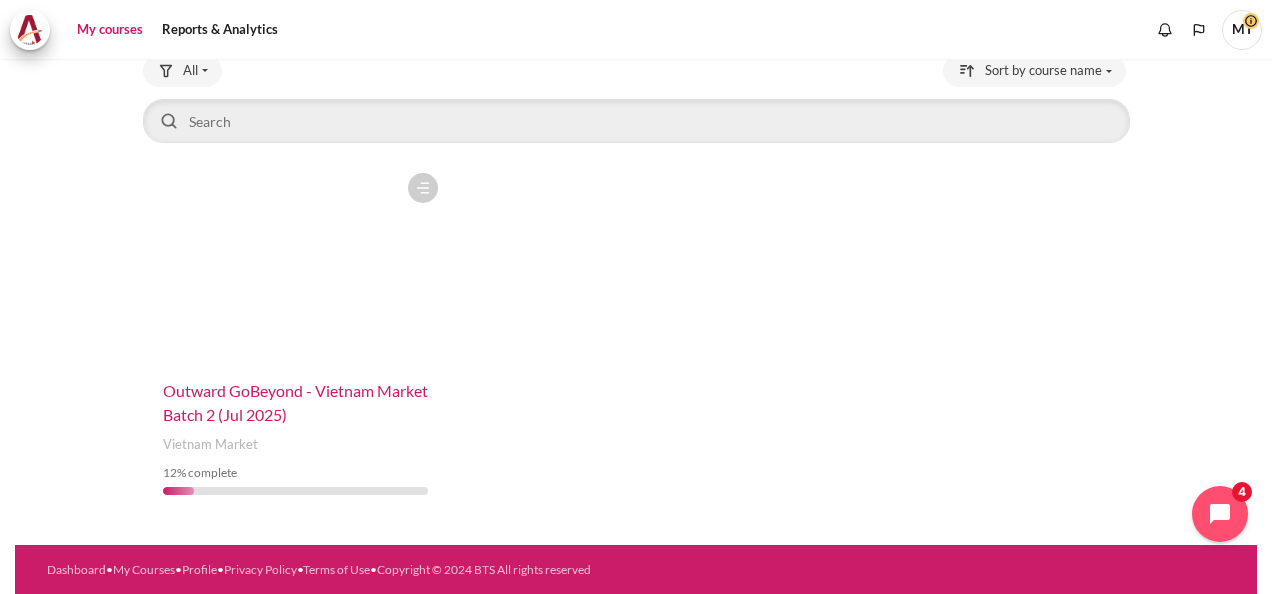 click on "Outward GoBeyond - Vietnam Market Batch 2 (Jul 2025)" at bounding box center (295, 402) 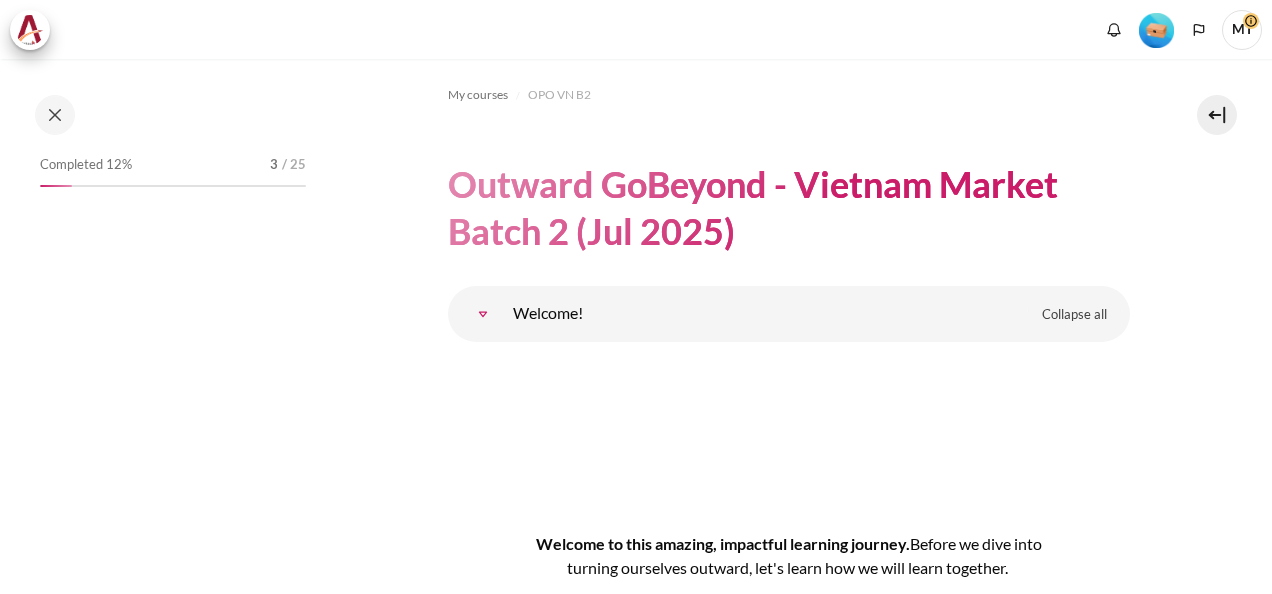 scroll, scrollTop: 0, scrollLeft: 0, axis: both 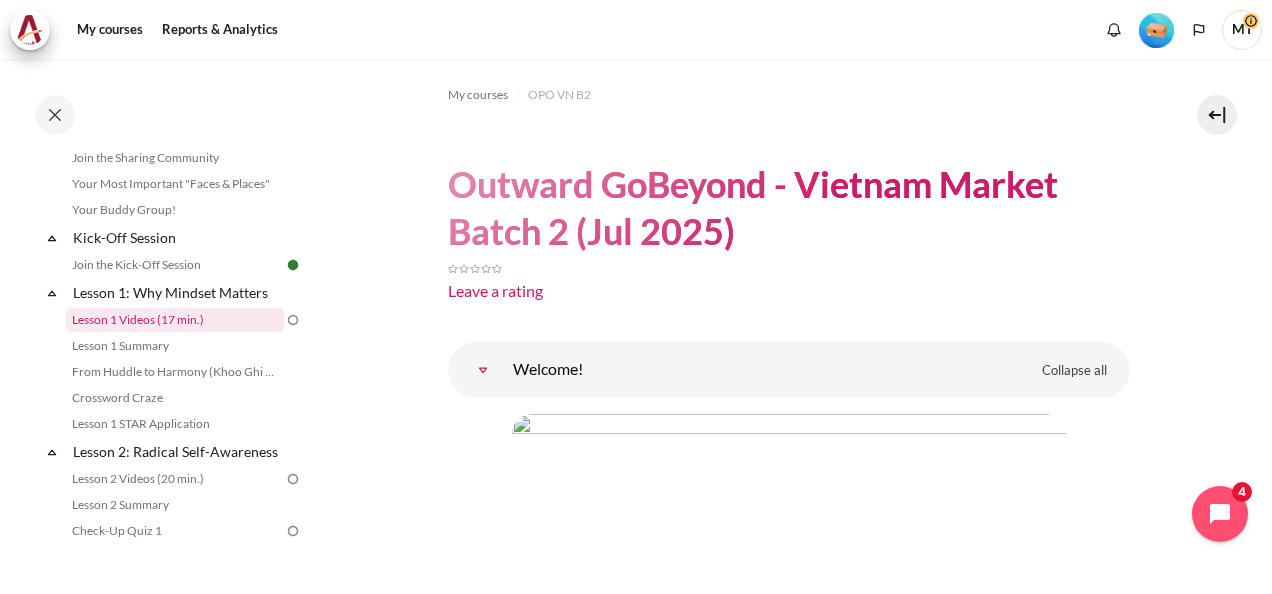 click on "Lesson 1 Videos (17 min.)" at bounding box center [175, 320] 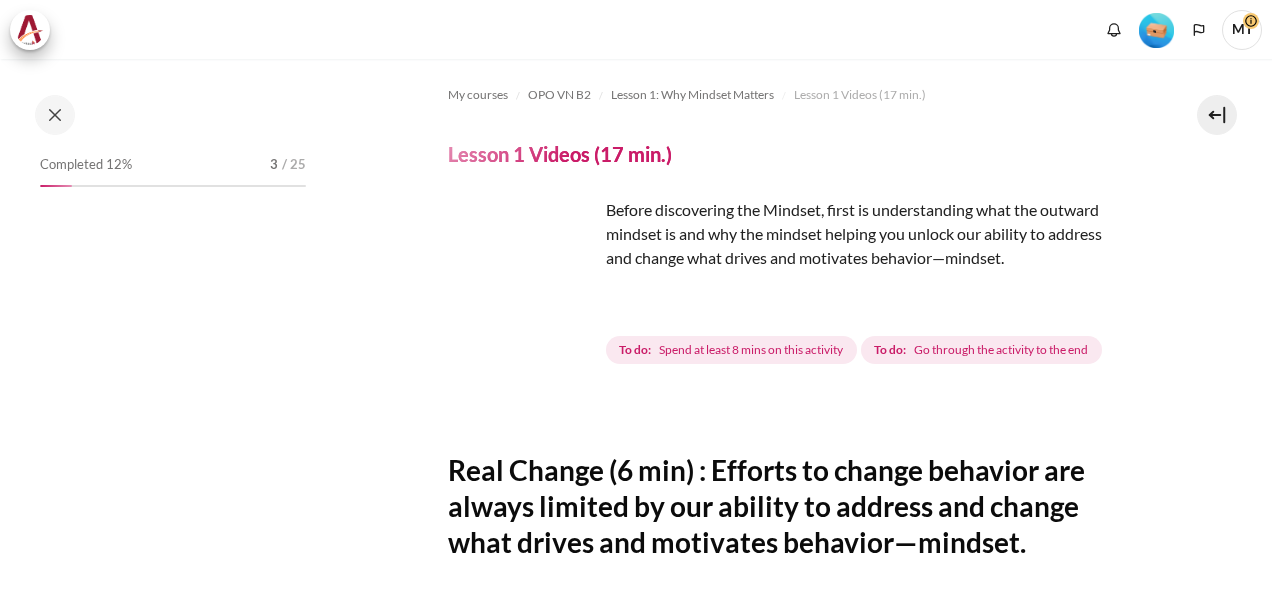 scroll, scrollTop: 0, scrollLeft: 0, axis: both 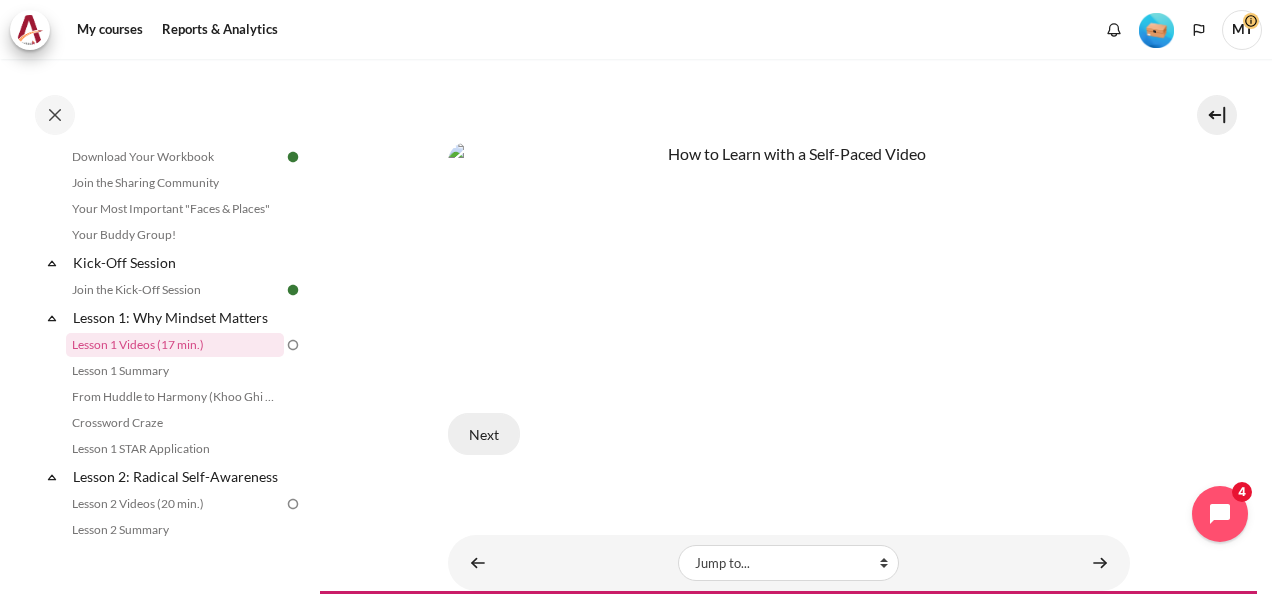 click on "Next" at bounding box center [484, 434] 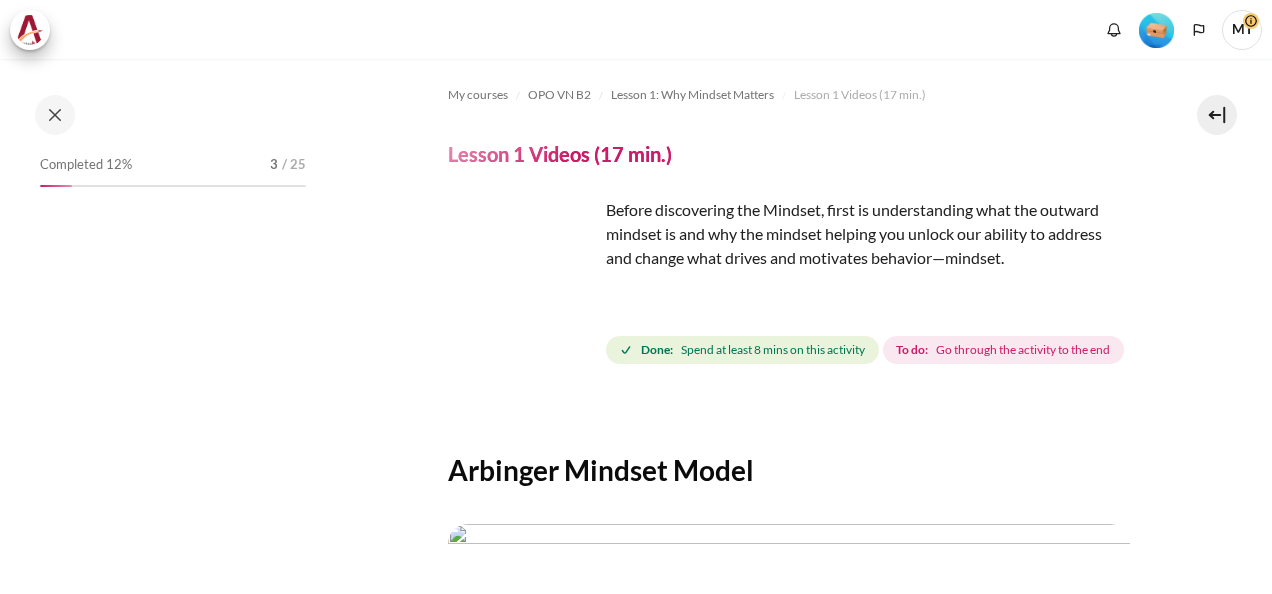 scroll, scrollTop: 0, scrollLeft: 0, axis: both 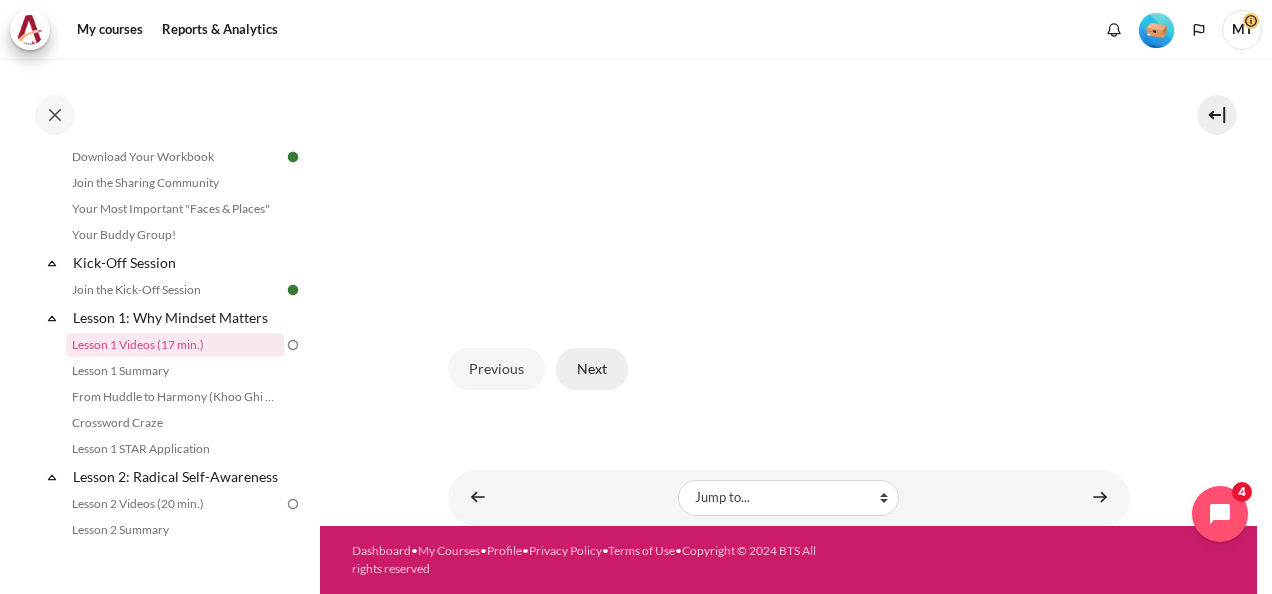 click on "Next" at bounding box center [592, 369] 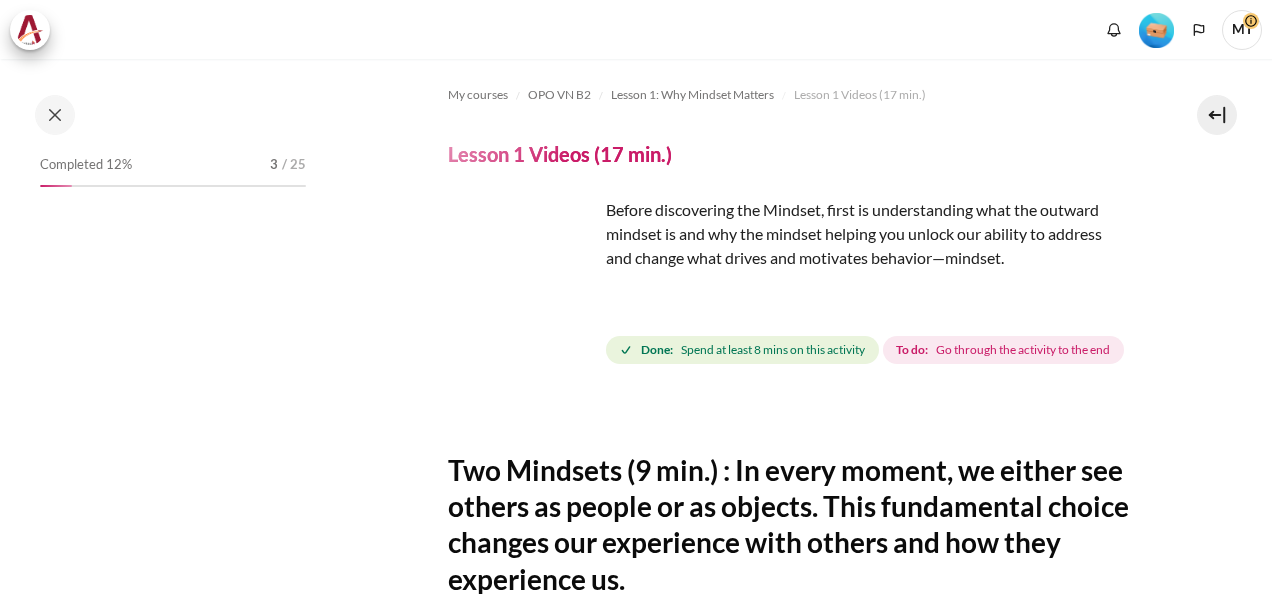 scroll, scrollTop: 0, scrollLeft: 0, axis: both 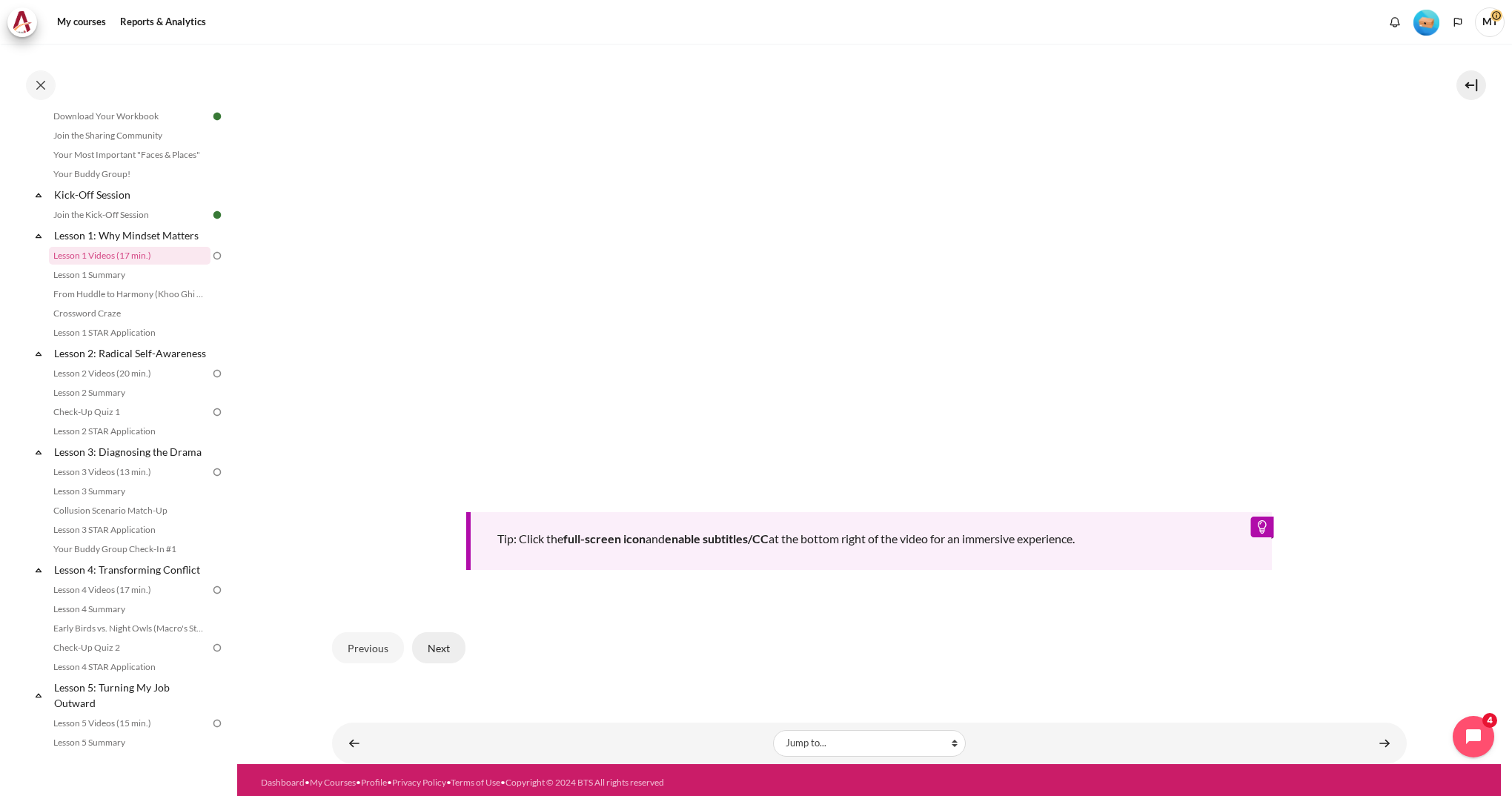 click on "Next" at bounding box center [439, 648] 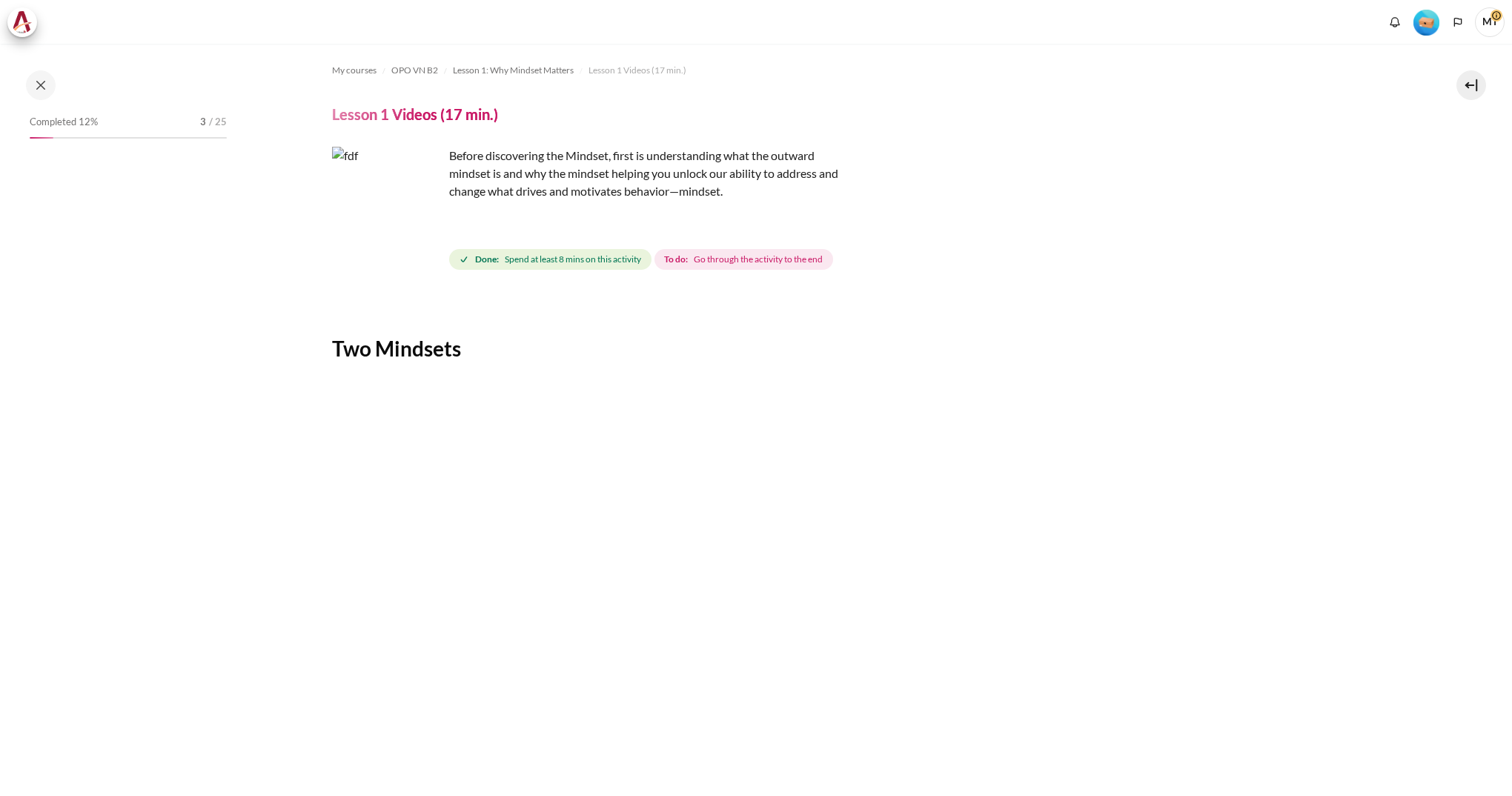scroll, scrollTop: 0, scrollLeft: 0, axis: both 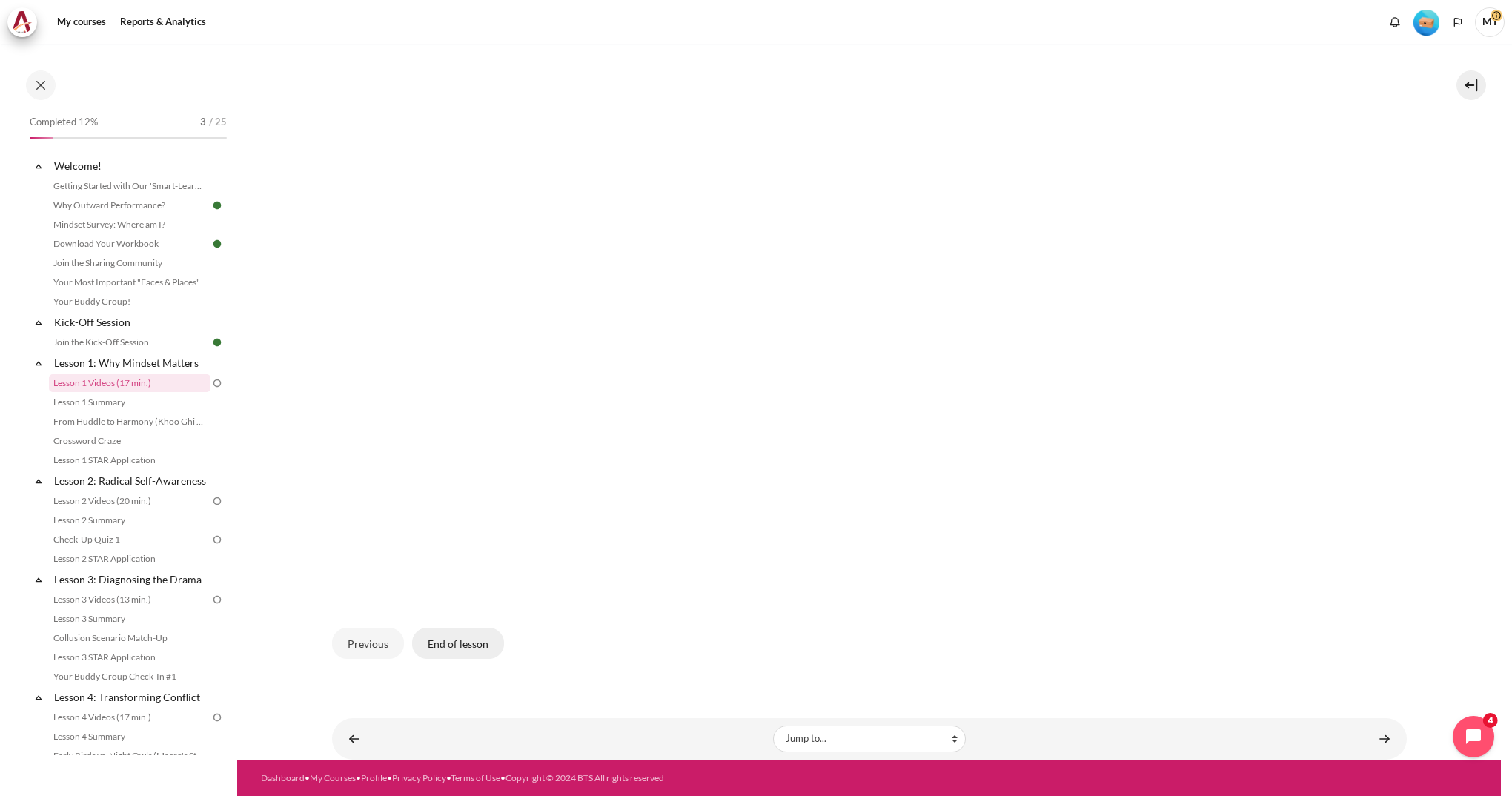 click on "End of lesson" at bounding box center (458, 643) 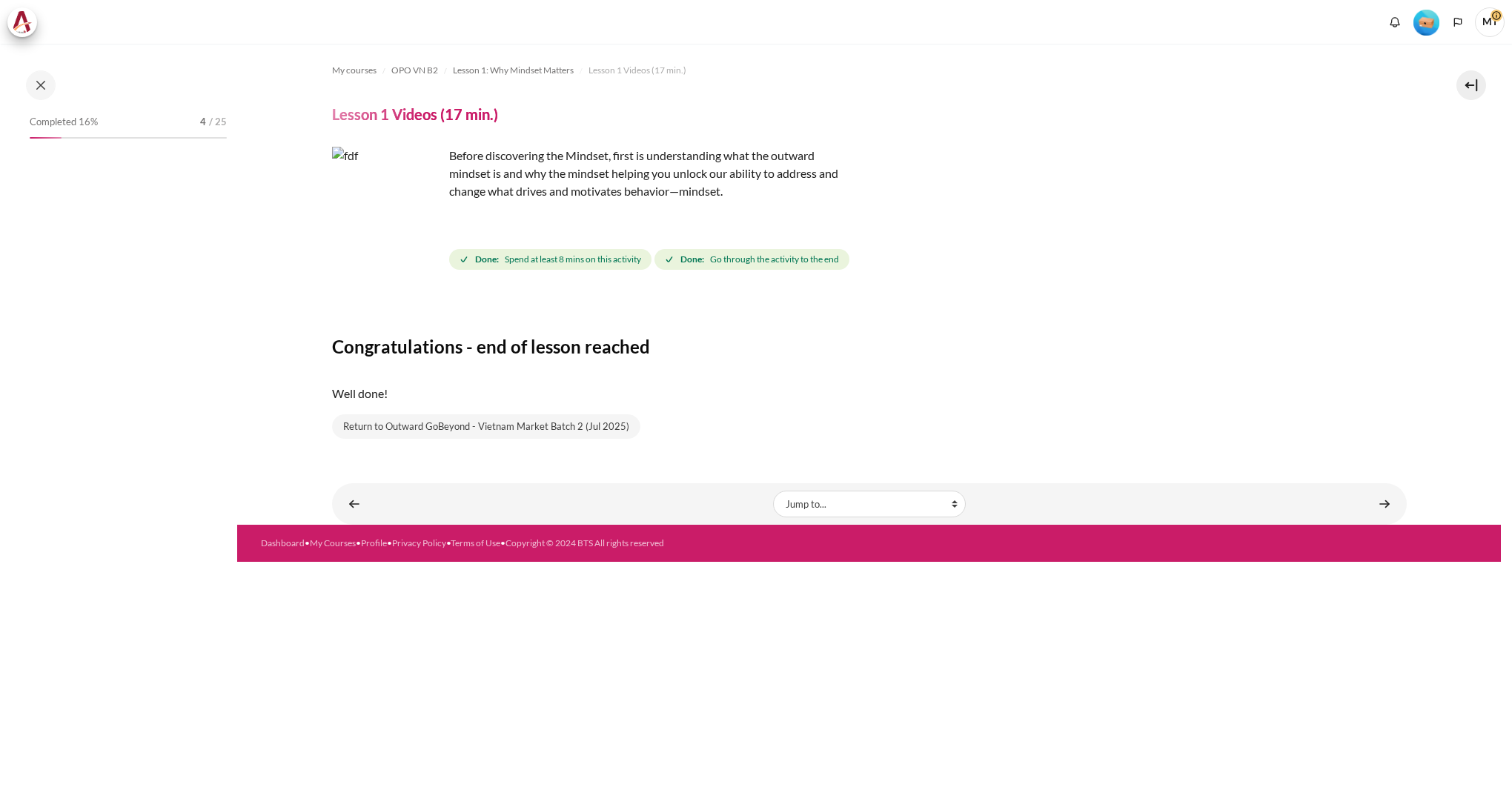 scroll, scrollTop: 0, scrollLeft: 0, axis: both 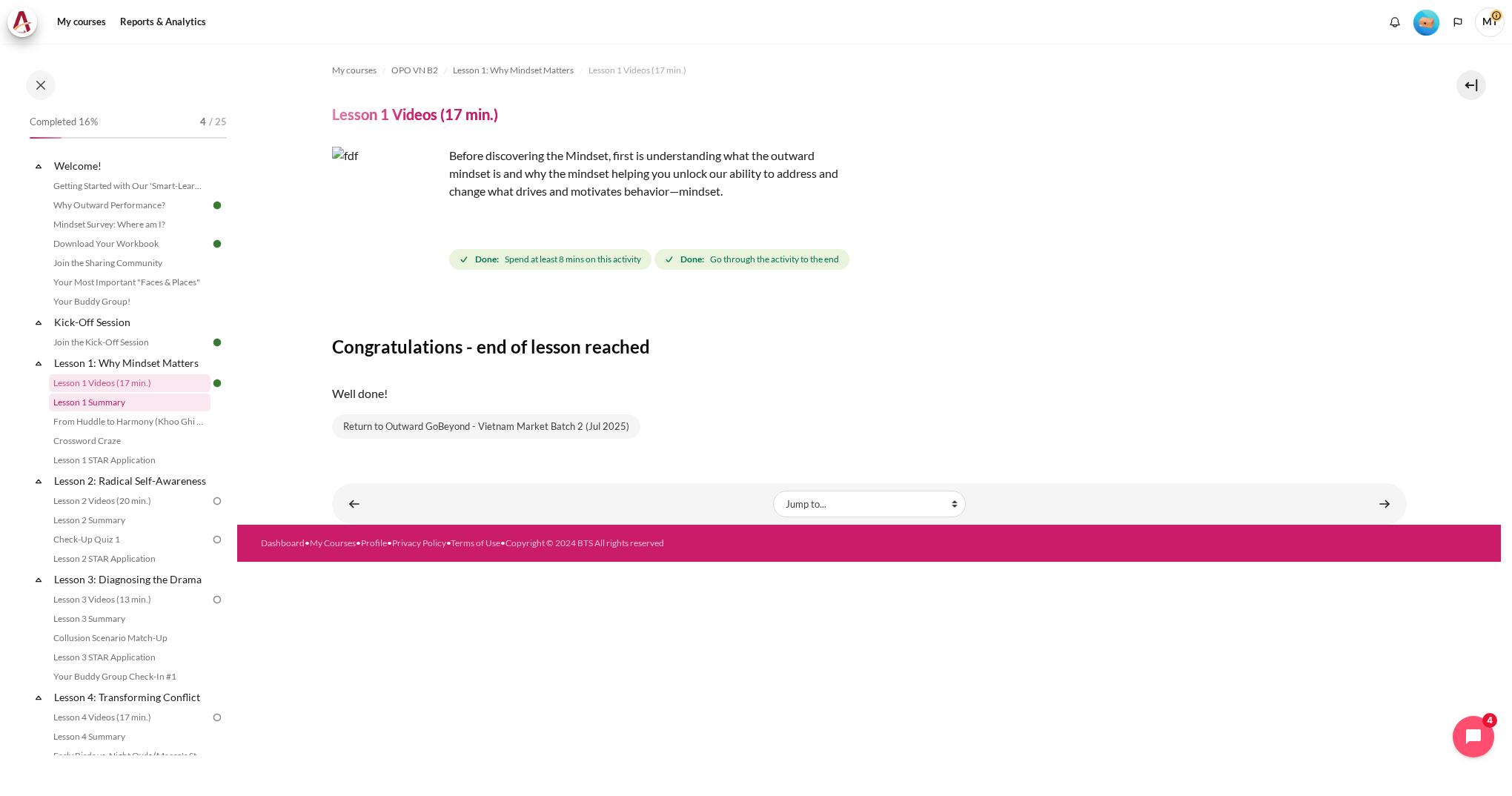 click on "Lesson 1 Summary" at bounding box center (130, 402) 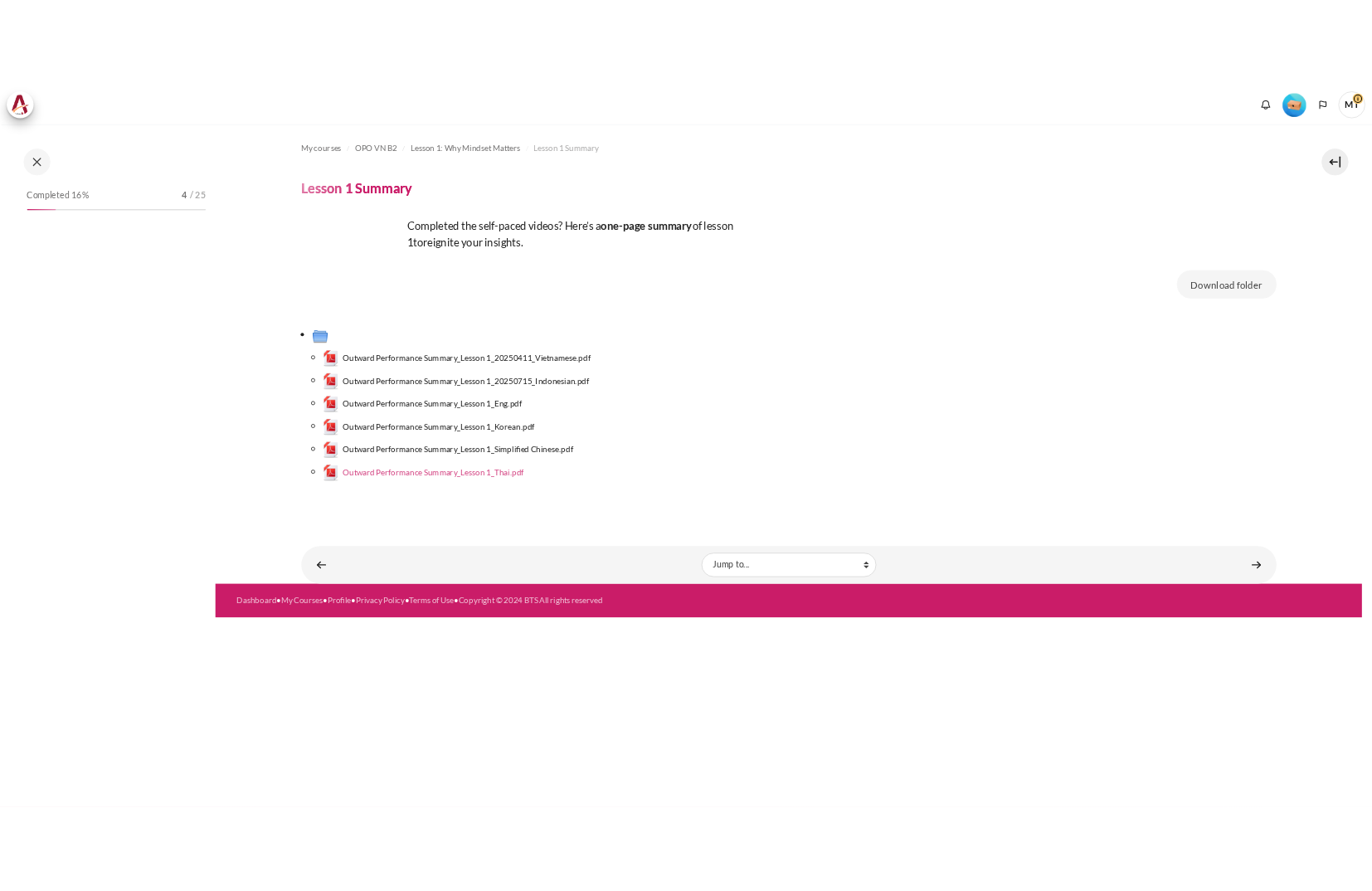 scroll, scrollTop: 0, scrollLeft: 0, axis: both 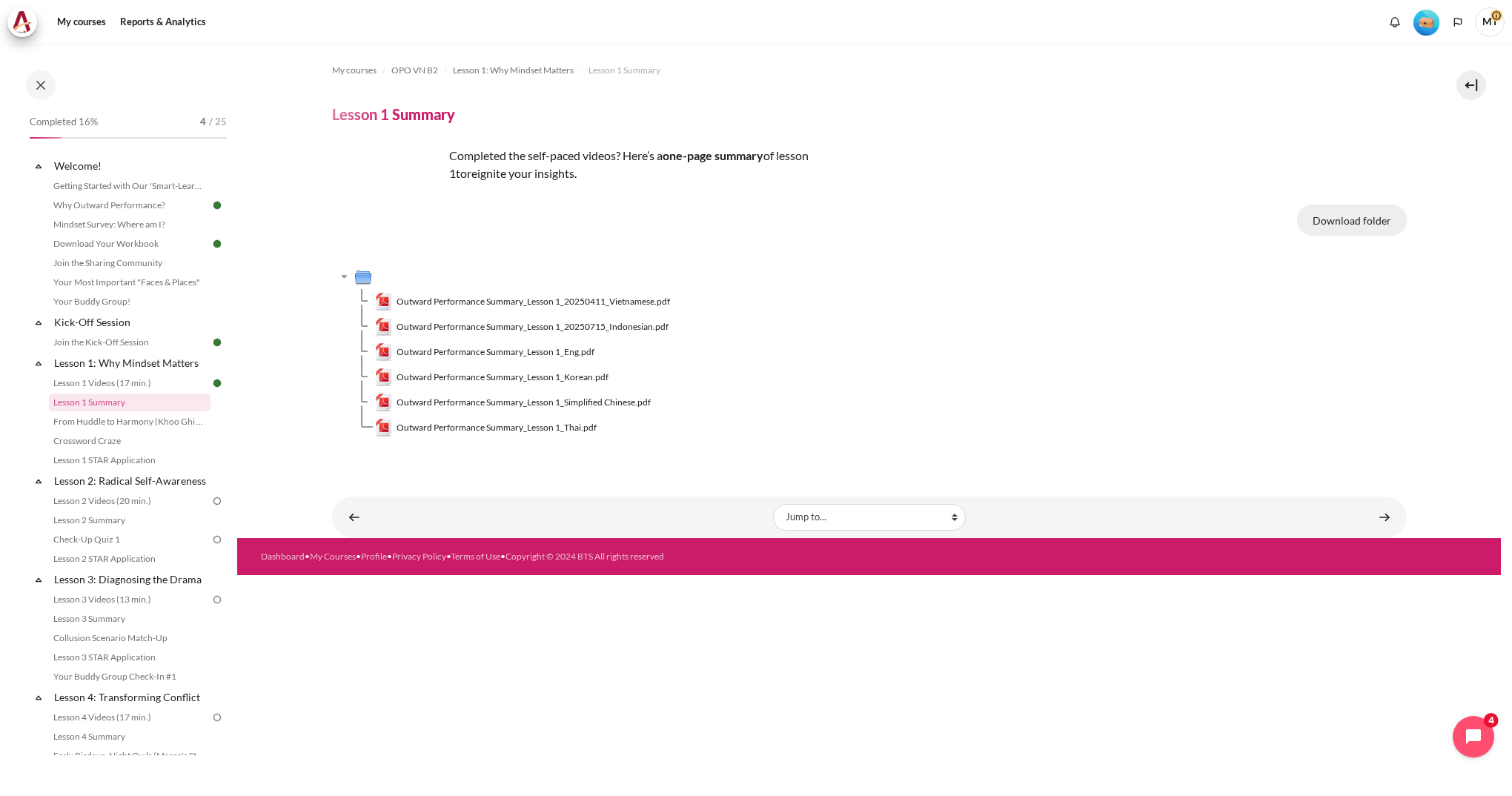 click on "Download folder" at bounding box center (1352, 220) 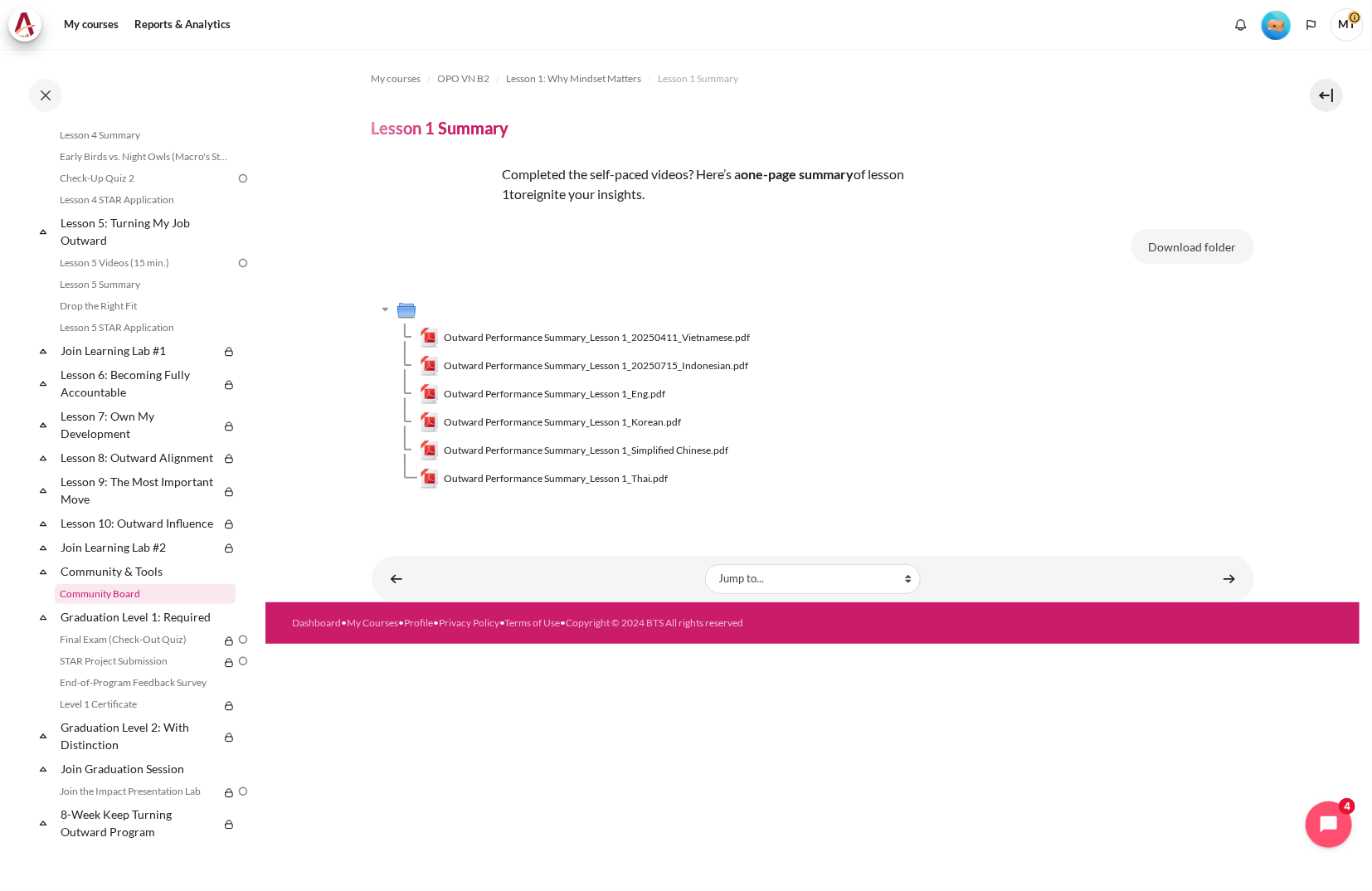 scroll, scrollTop: 0, scrollLeft: 0, axis: both 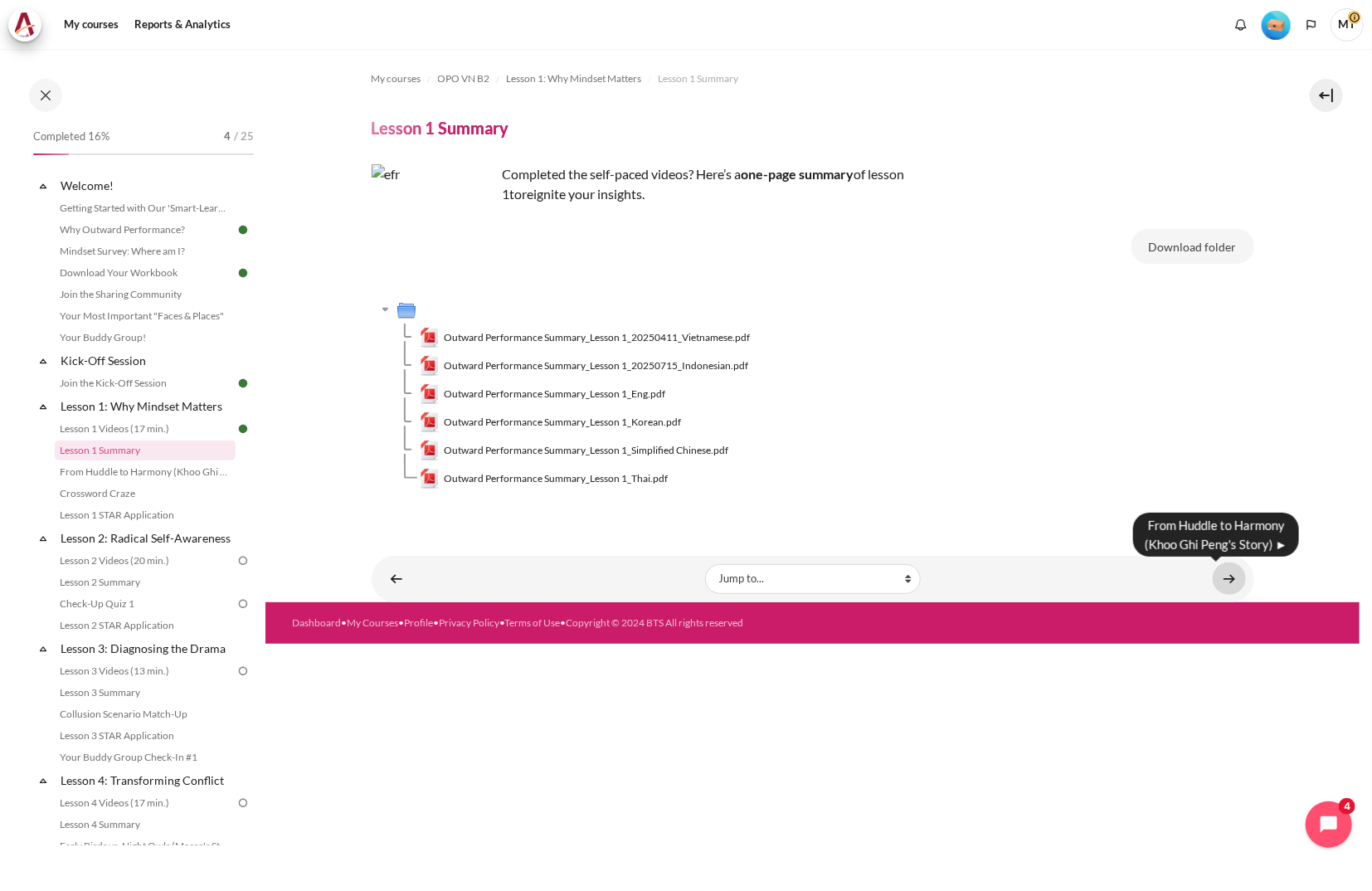 click at bounding box center [1229, 578] 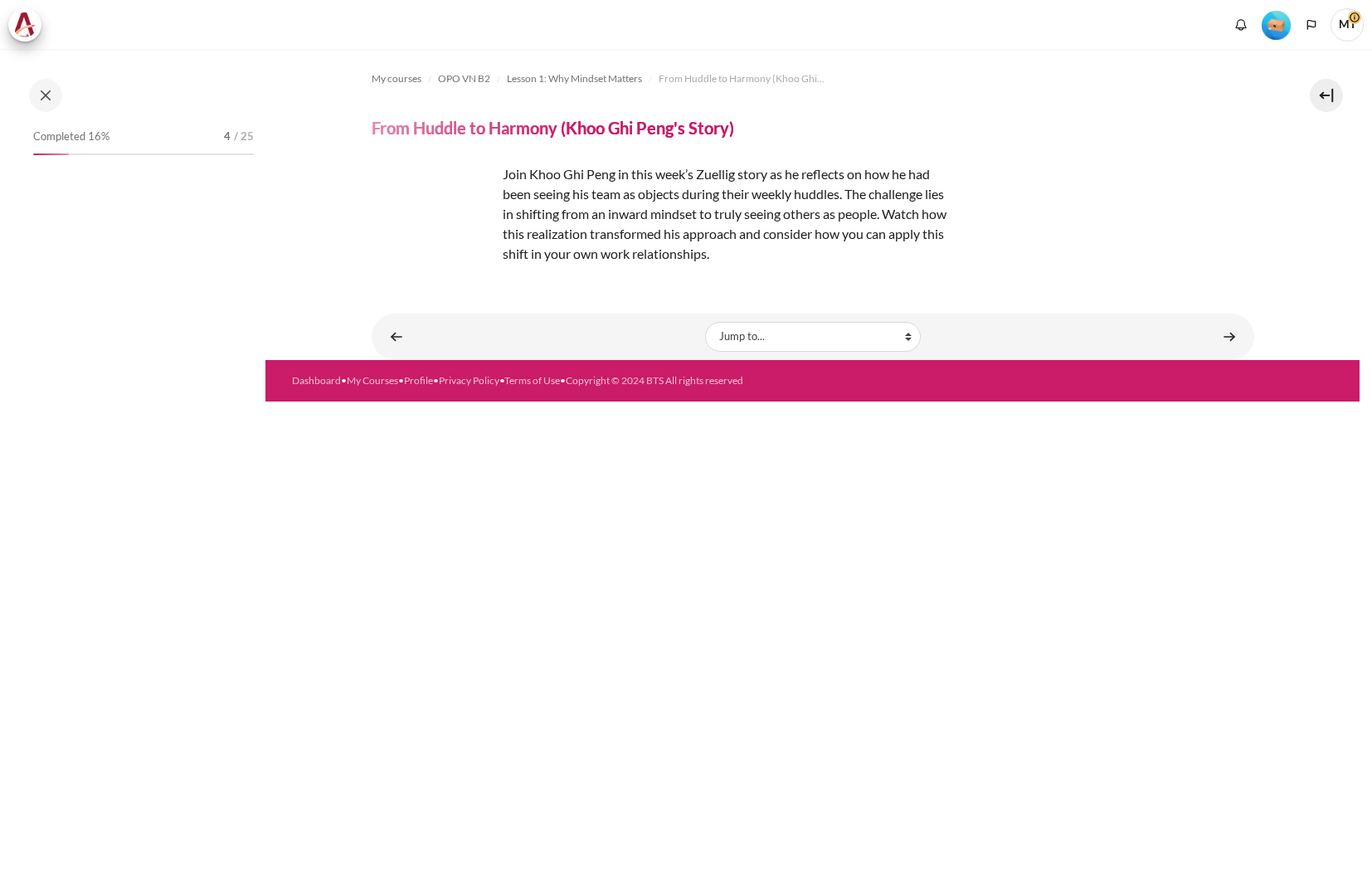 scroll, scrollTop: 0, scrollLeft: 0, axis: both 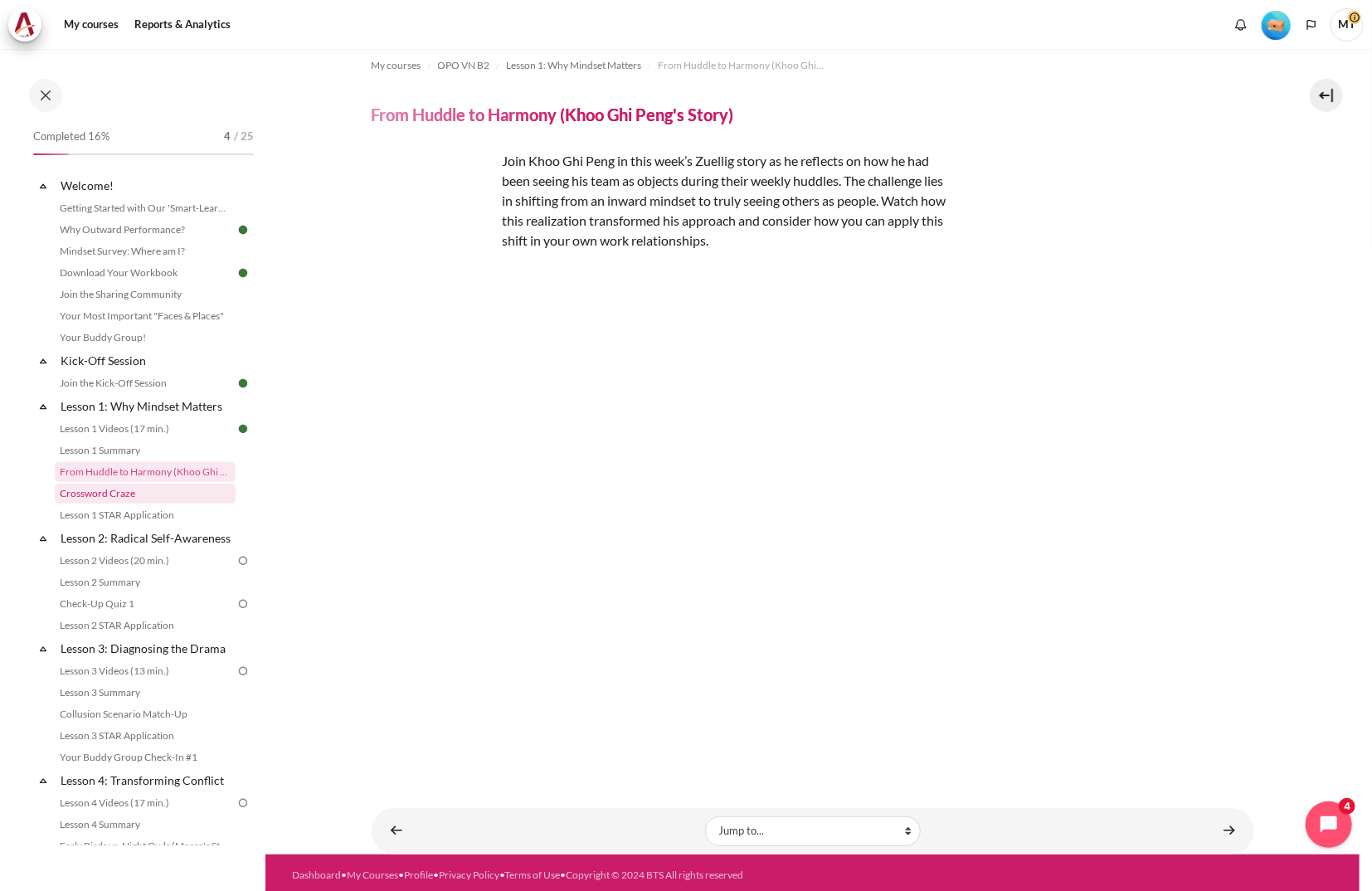 click on "Crossword Craze" at bounding box center [145, 494] 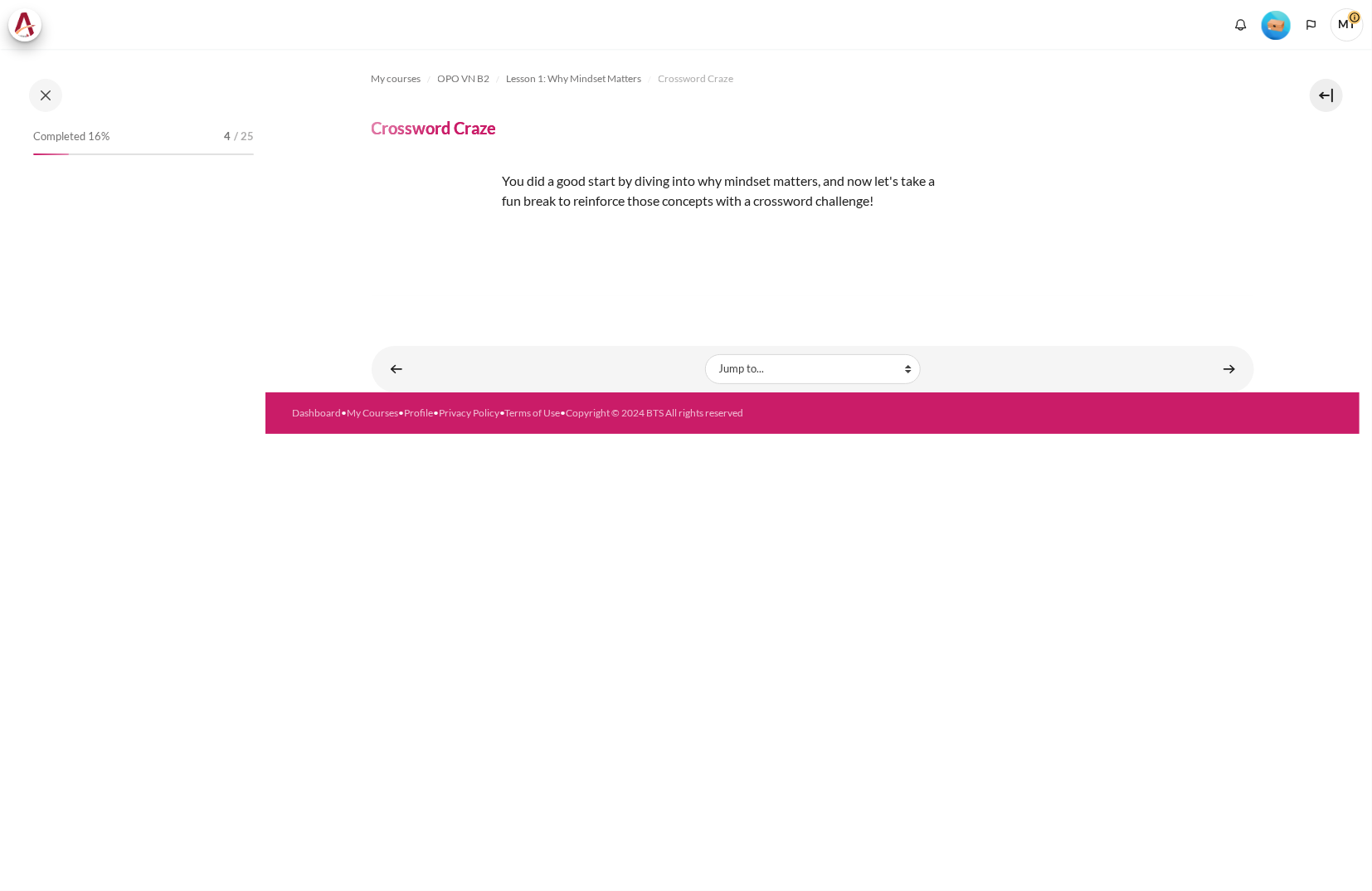 scroll, scrollTop: 0, scrollLeft: 0, axis: both 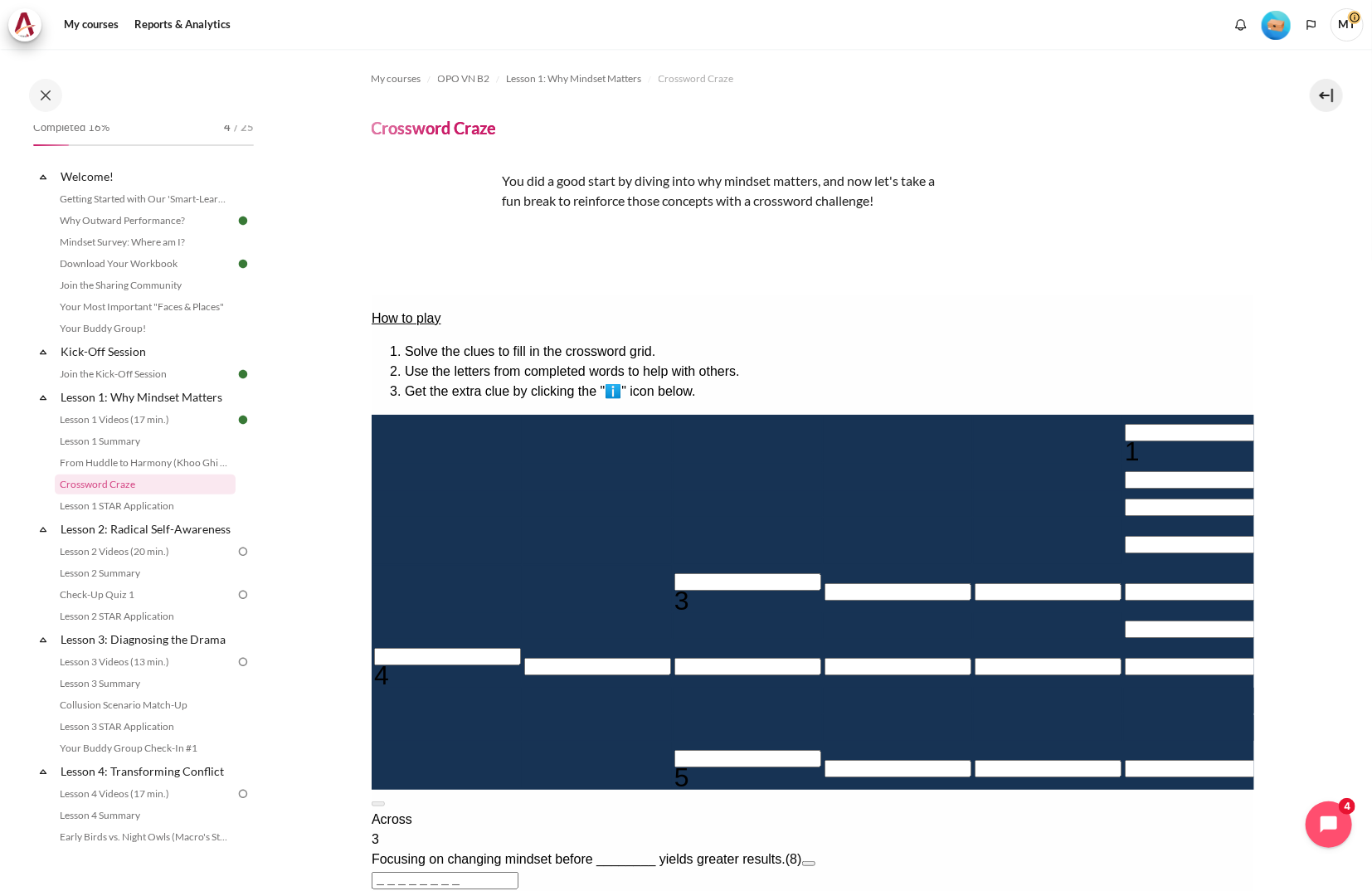 click on "Focusing on changing mindset before ________ yields greater results." at bounding box center (577, 858) 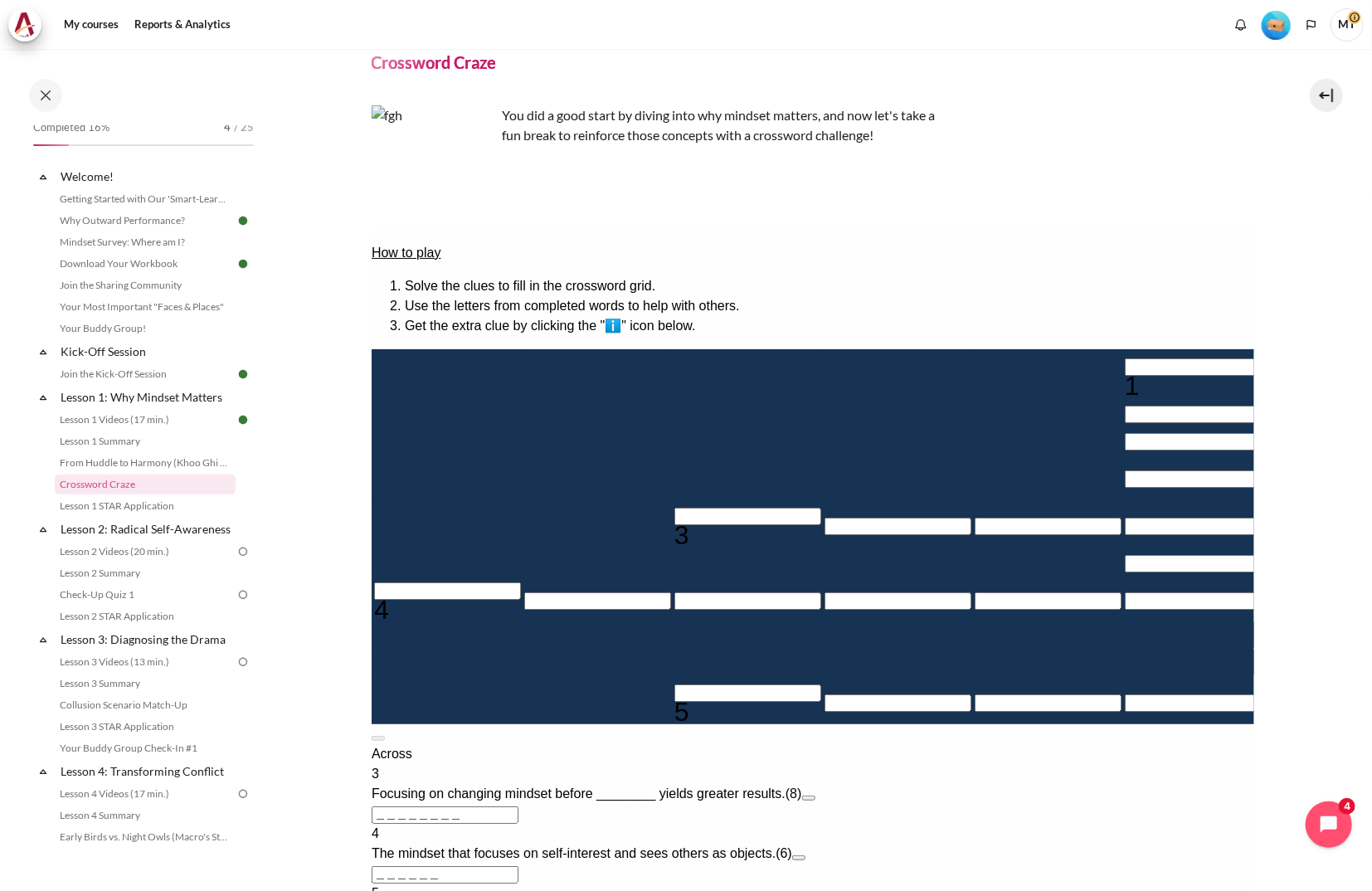 scroll, scrollTop: 101, scrollLeft: 0, axis: vertical 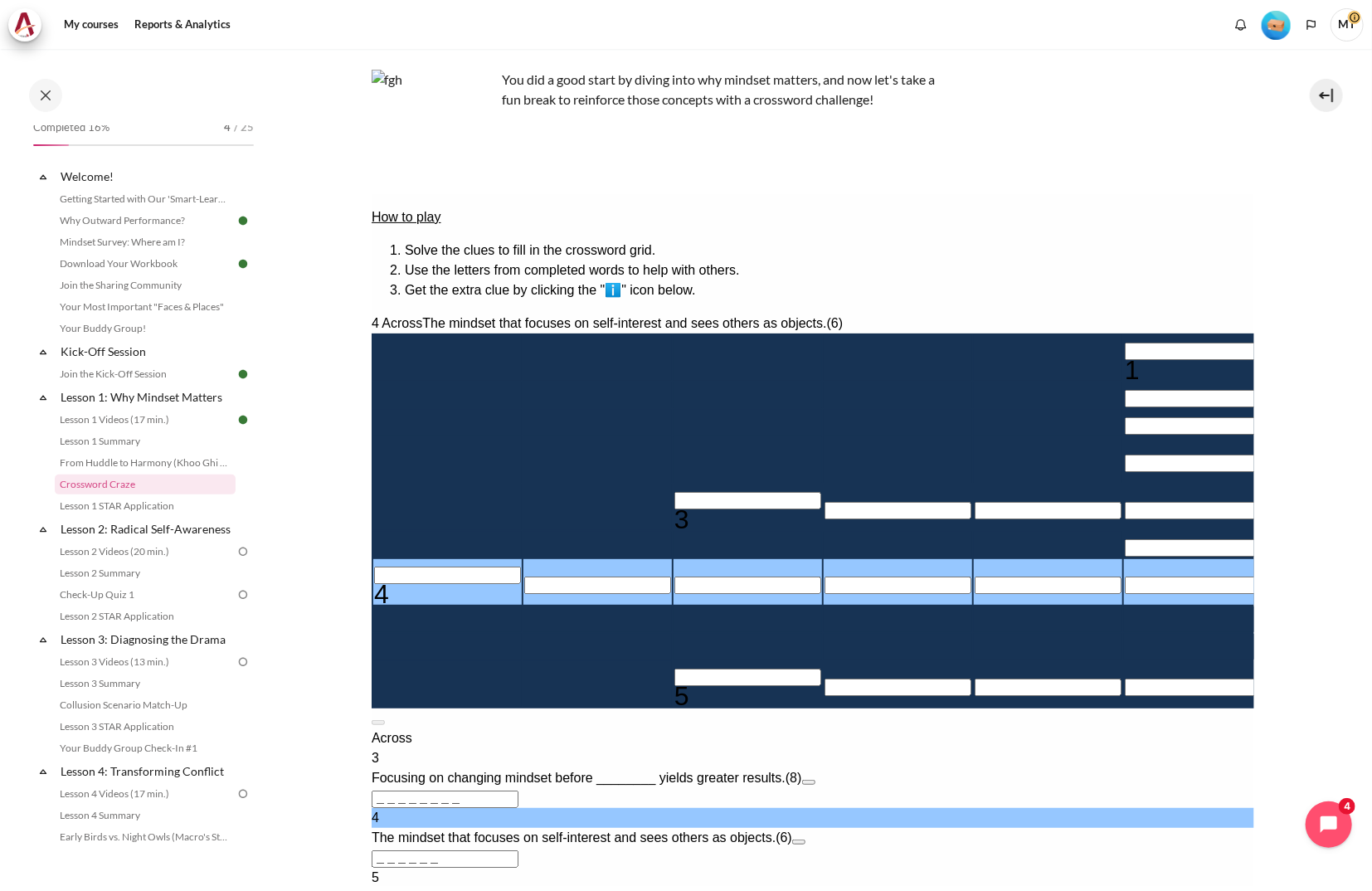 click on "＿＿＿＿＿＿" at bounding box center [444, 858] 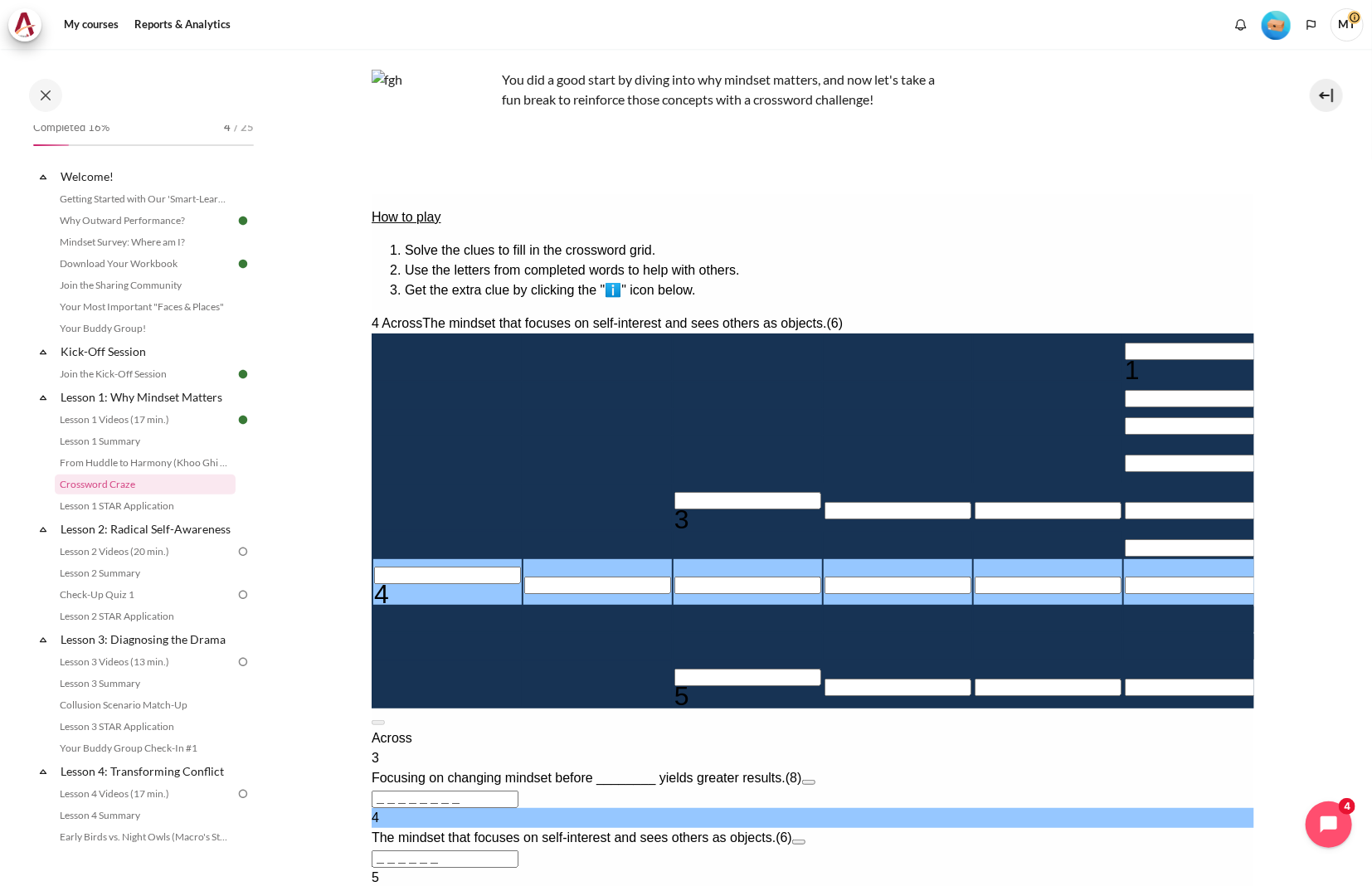 click at bounding box center [1197, 350] 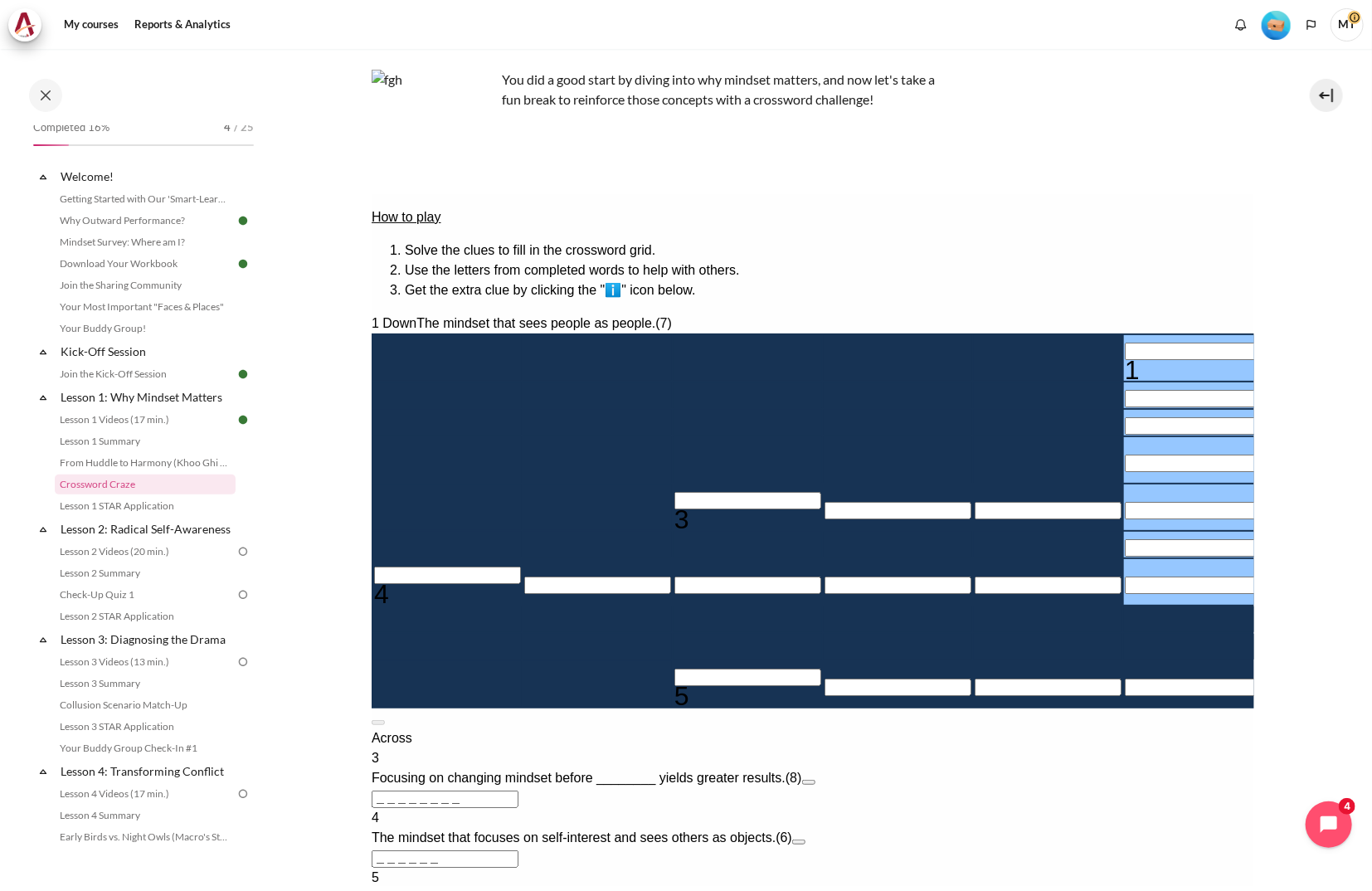 type 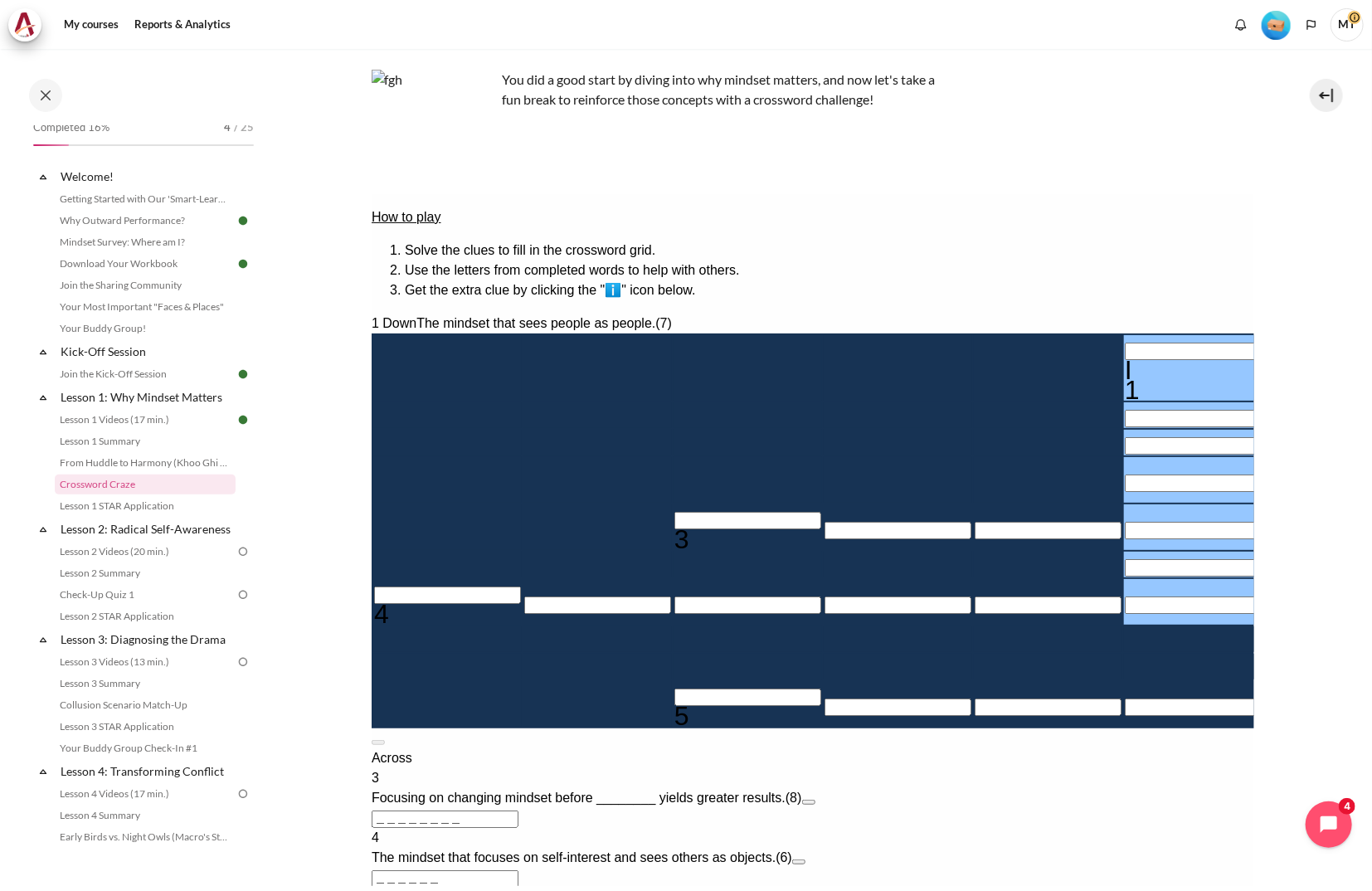 type 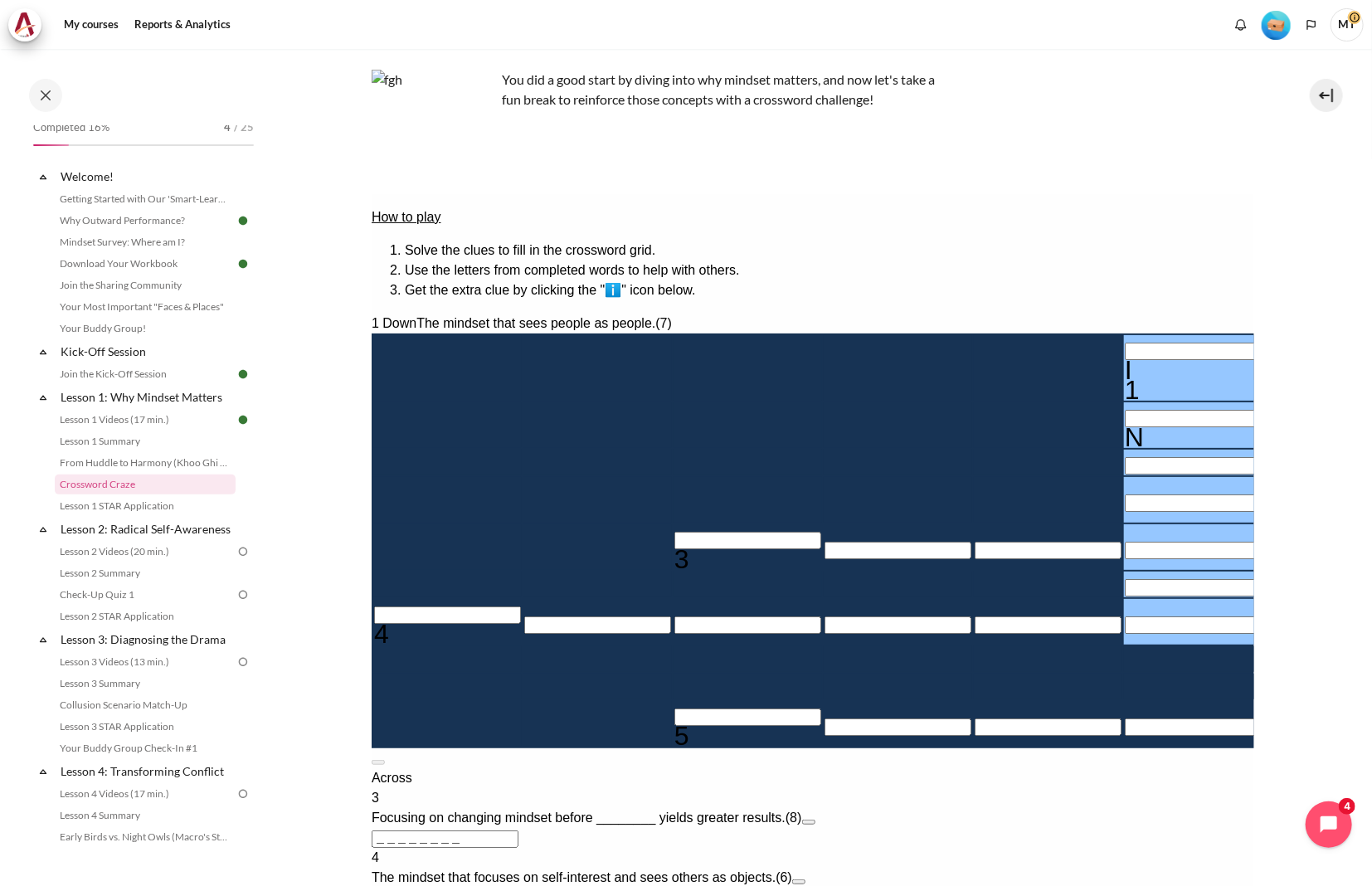 type 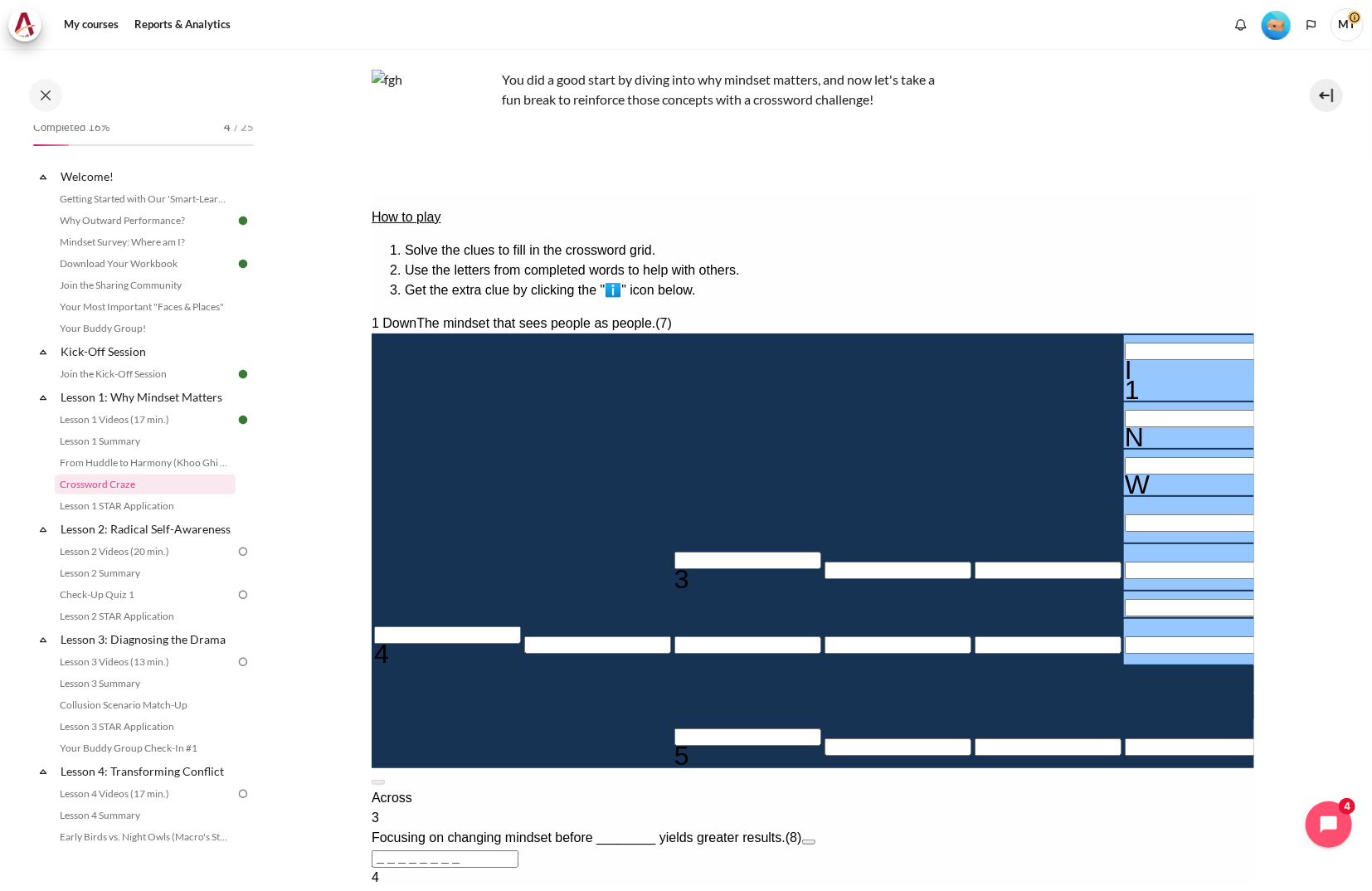 type 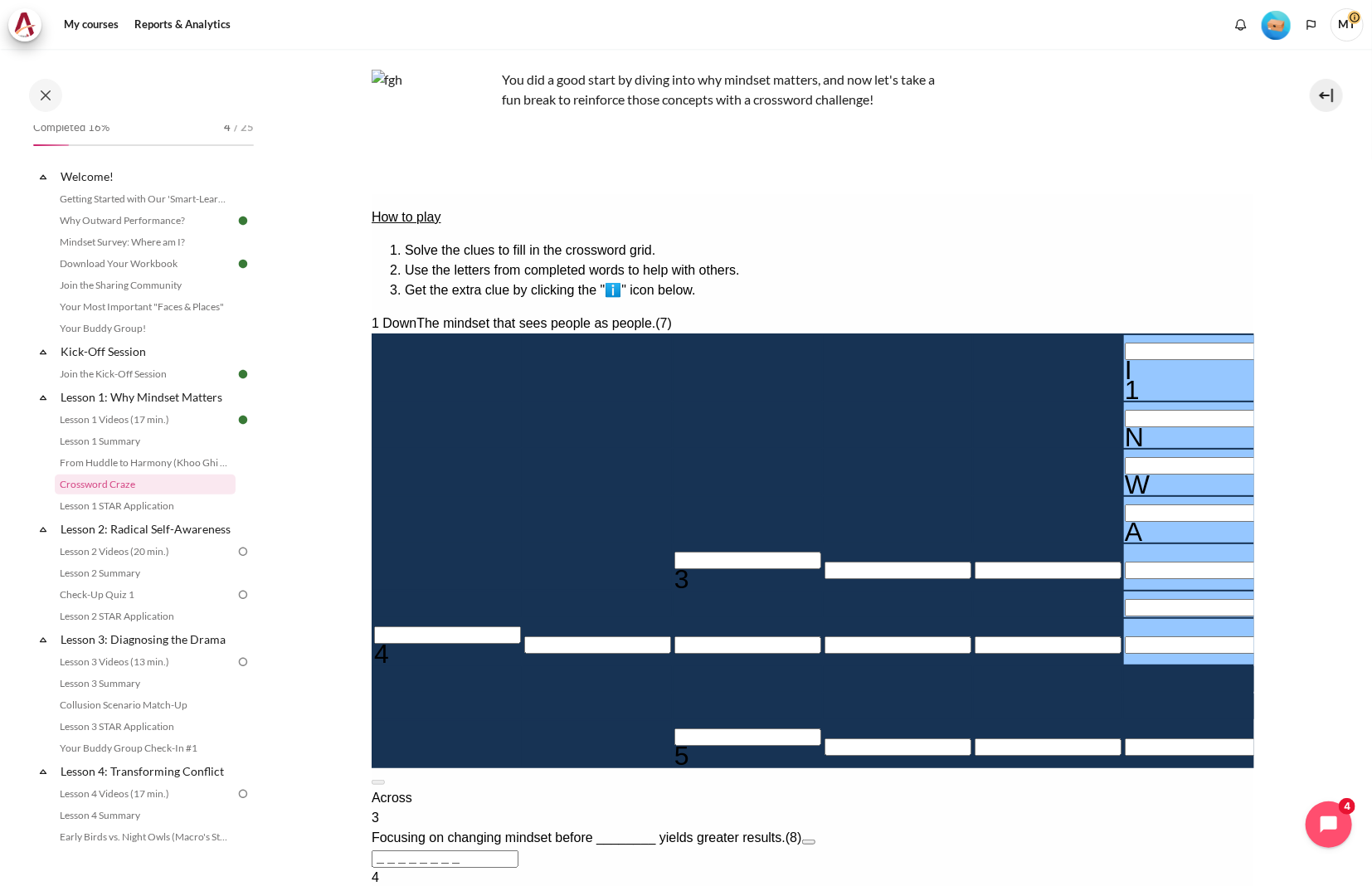 type 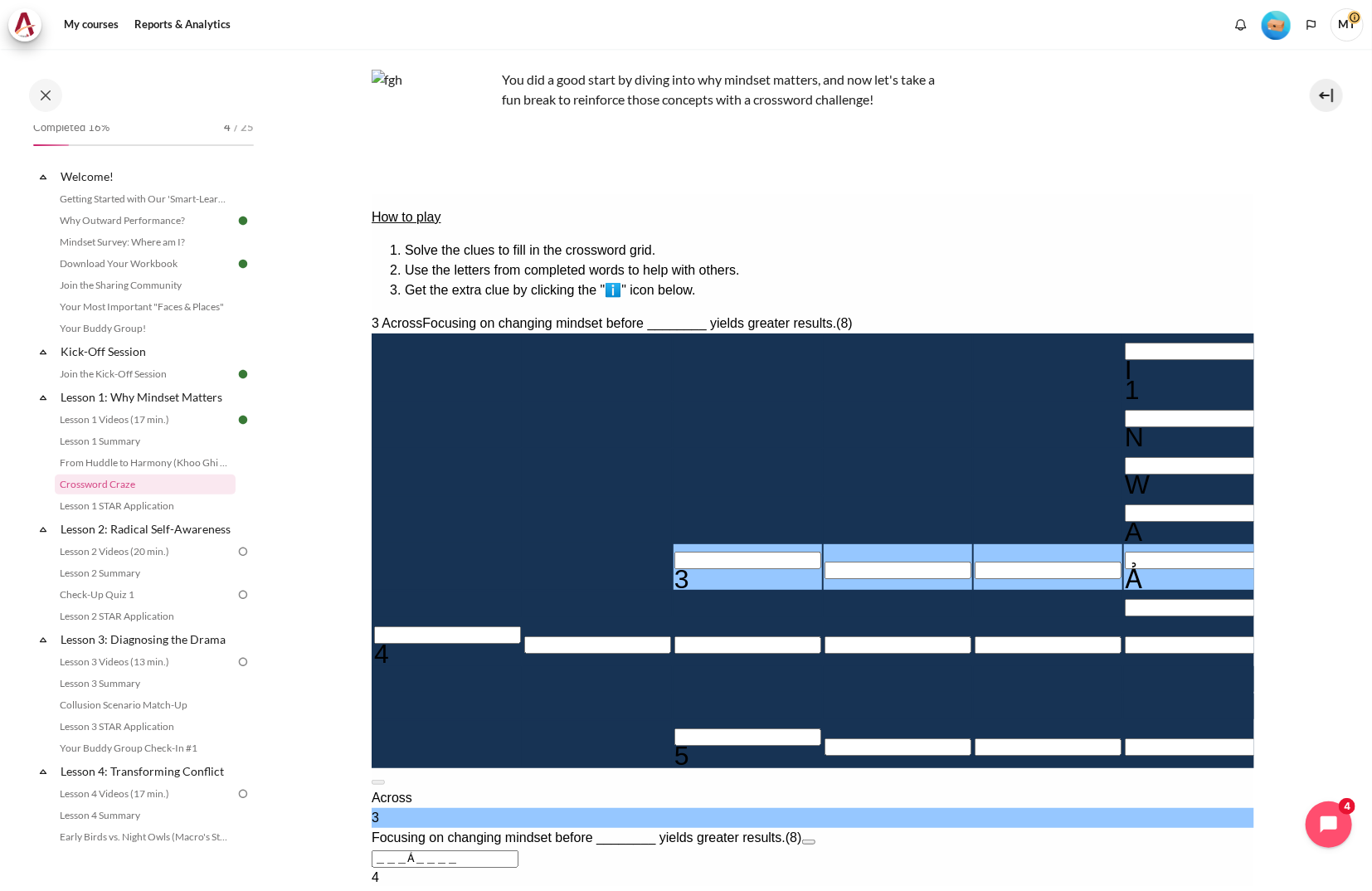 type 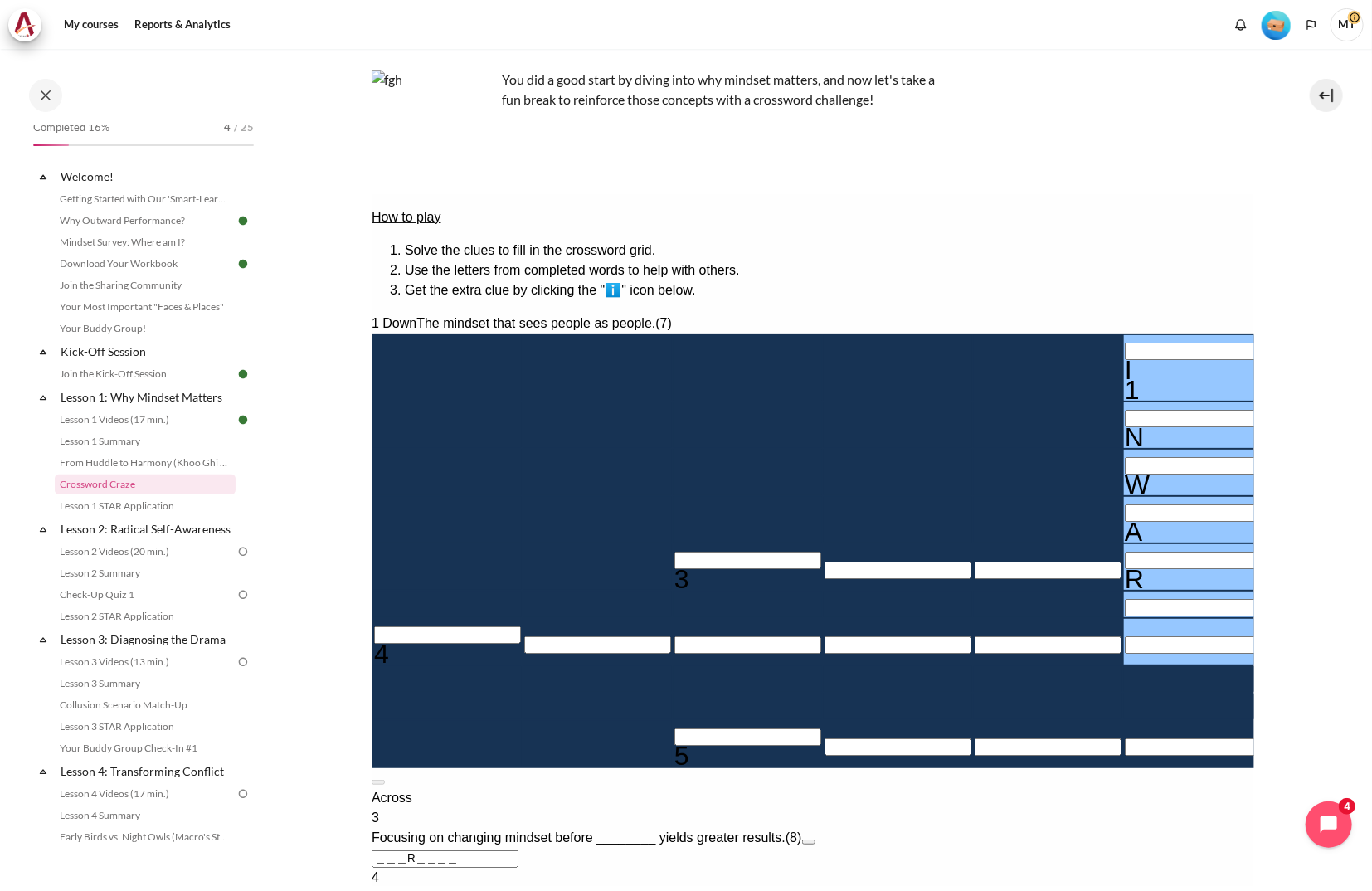 type 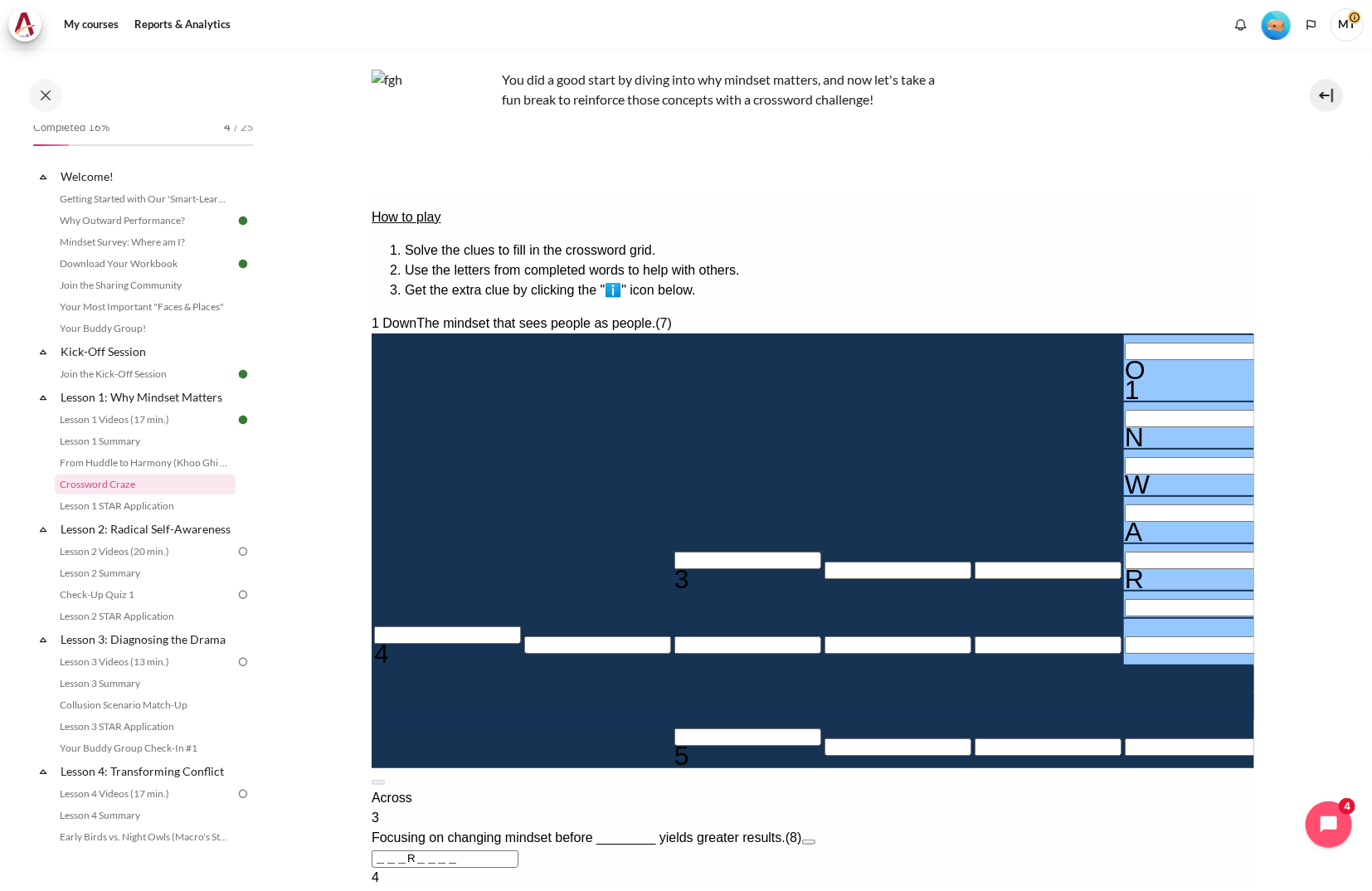 type 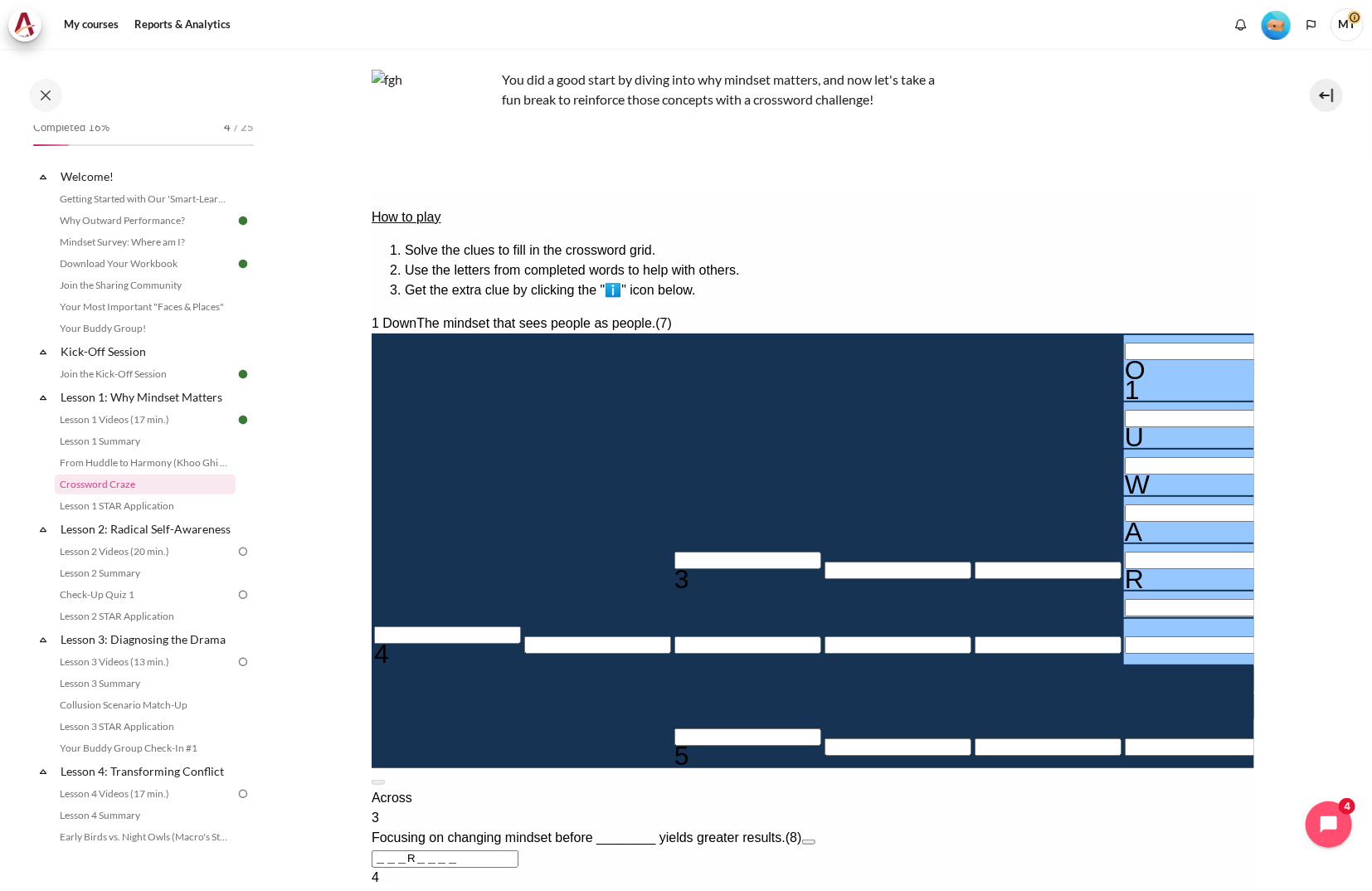 type 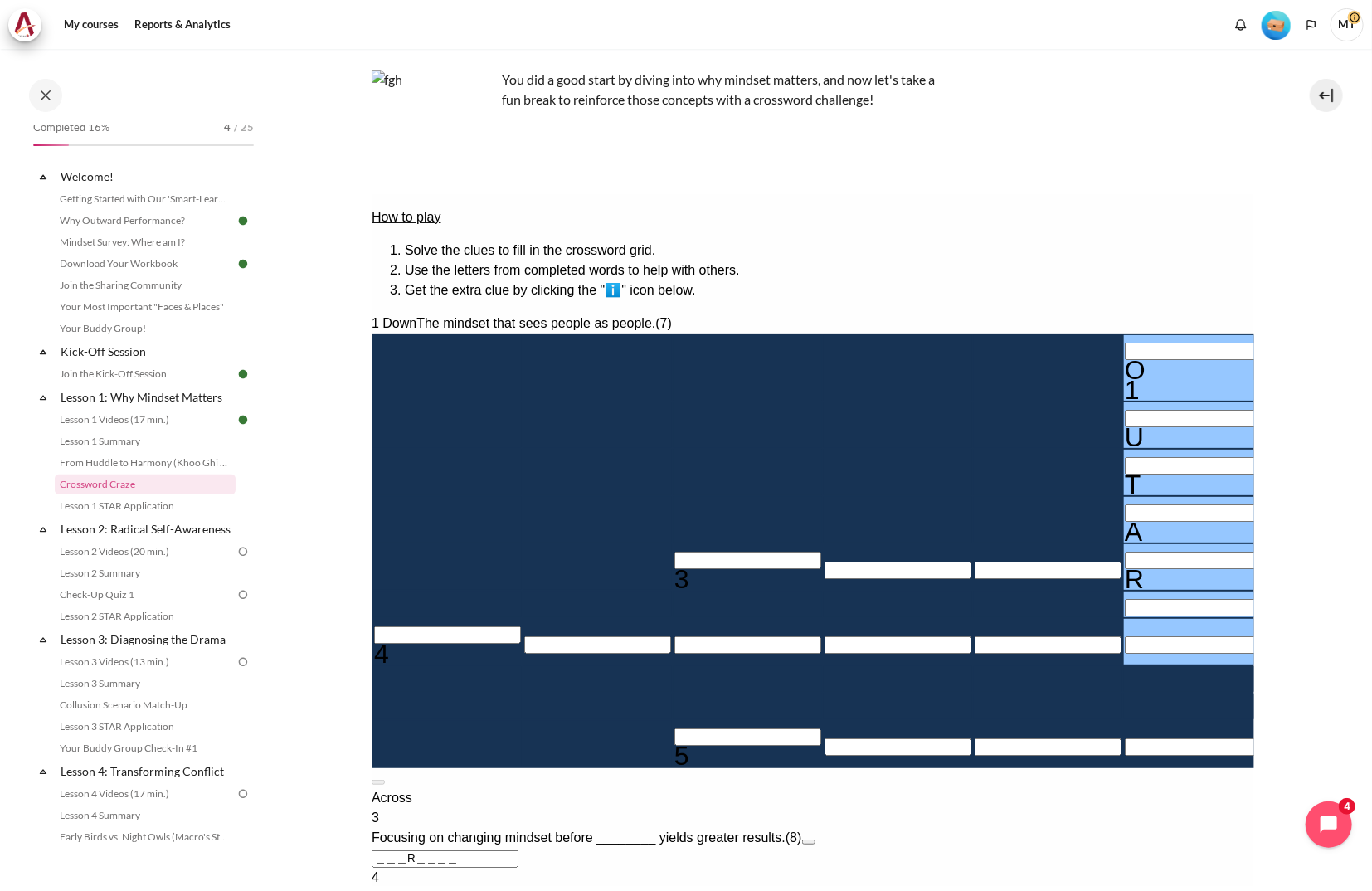 type 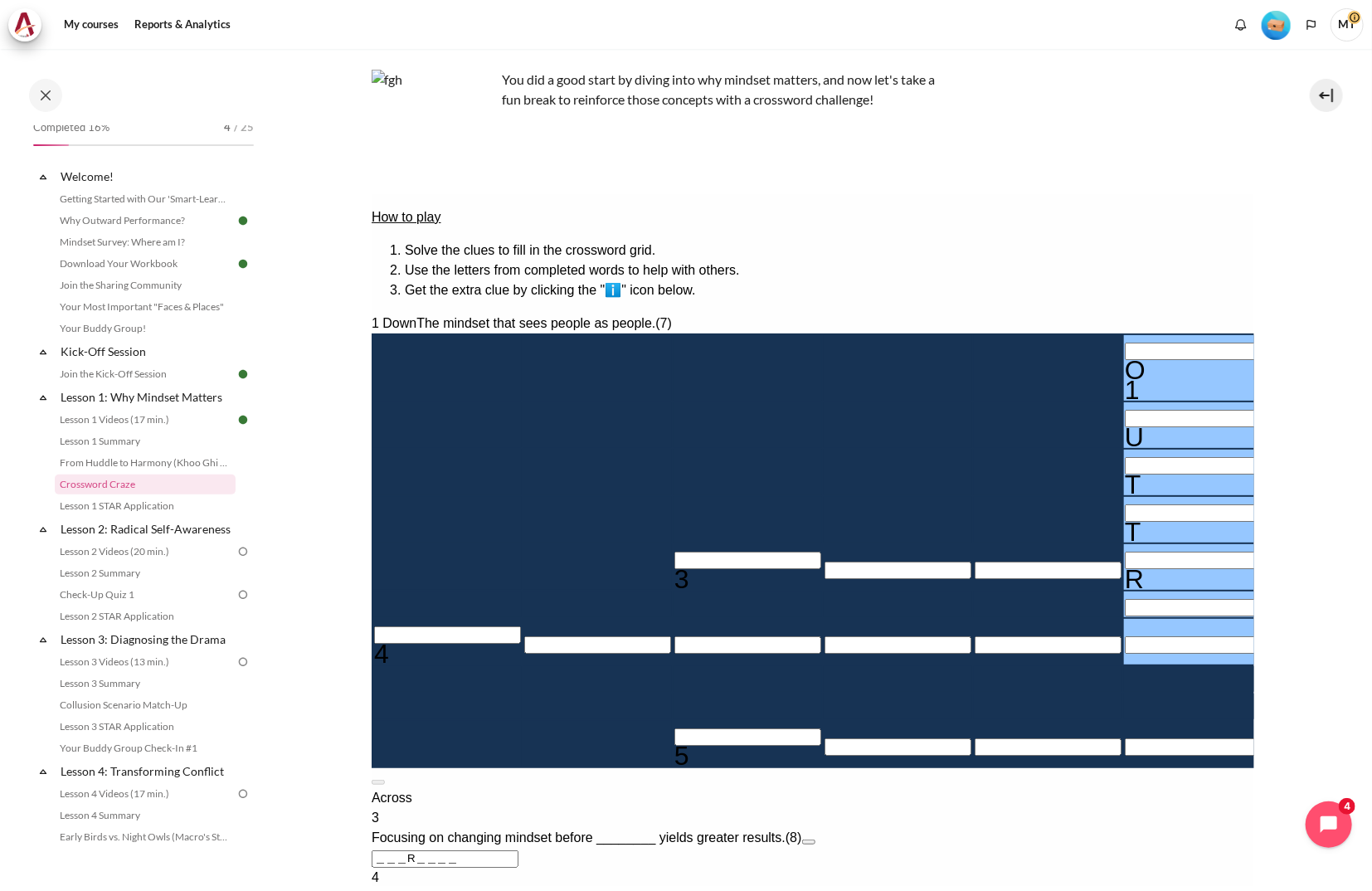 type 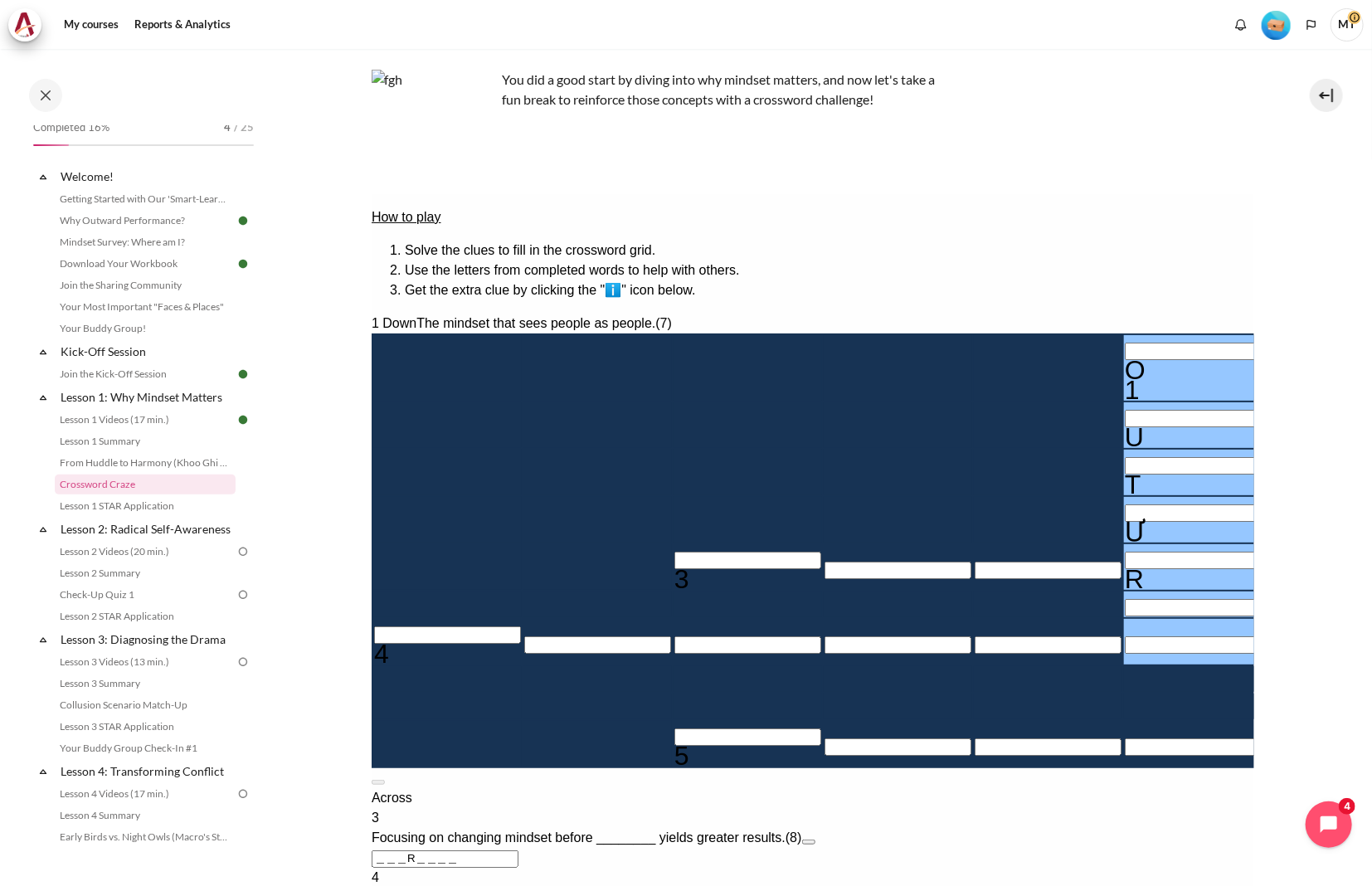 type 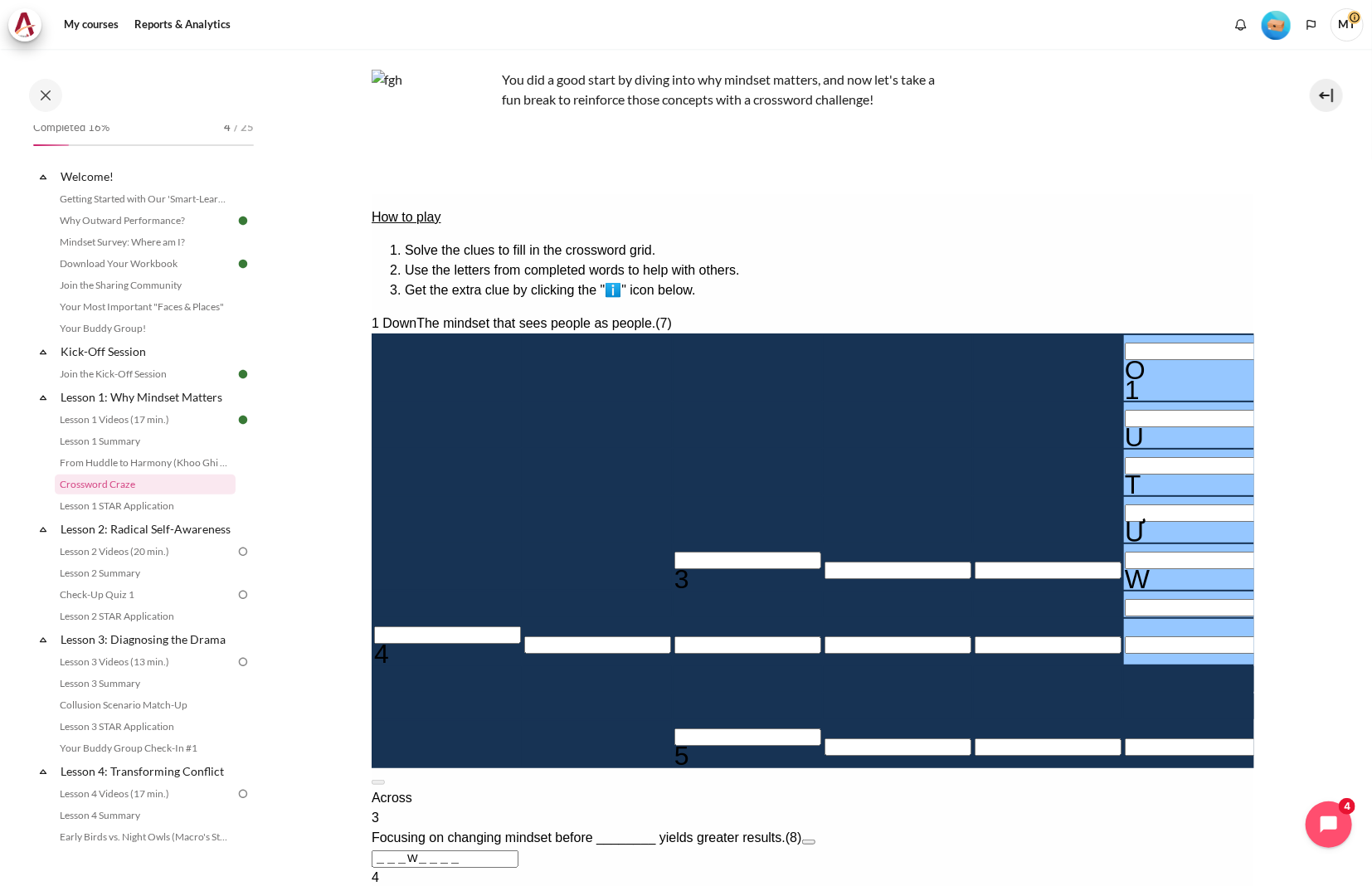 click at bounding box center (1197, 512) 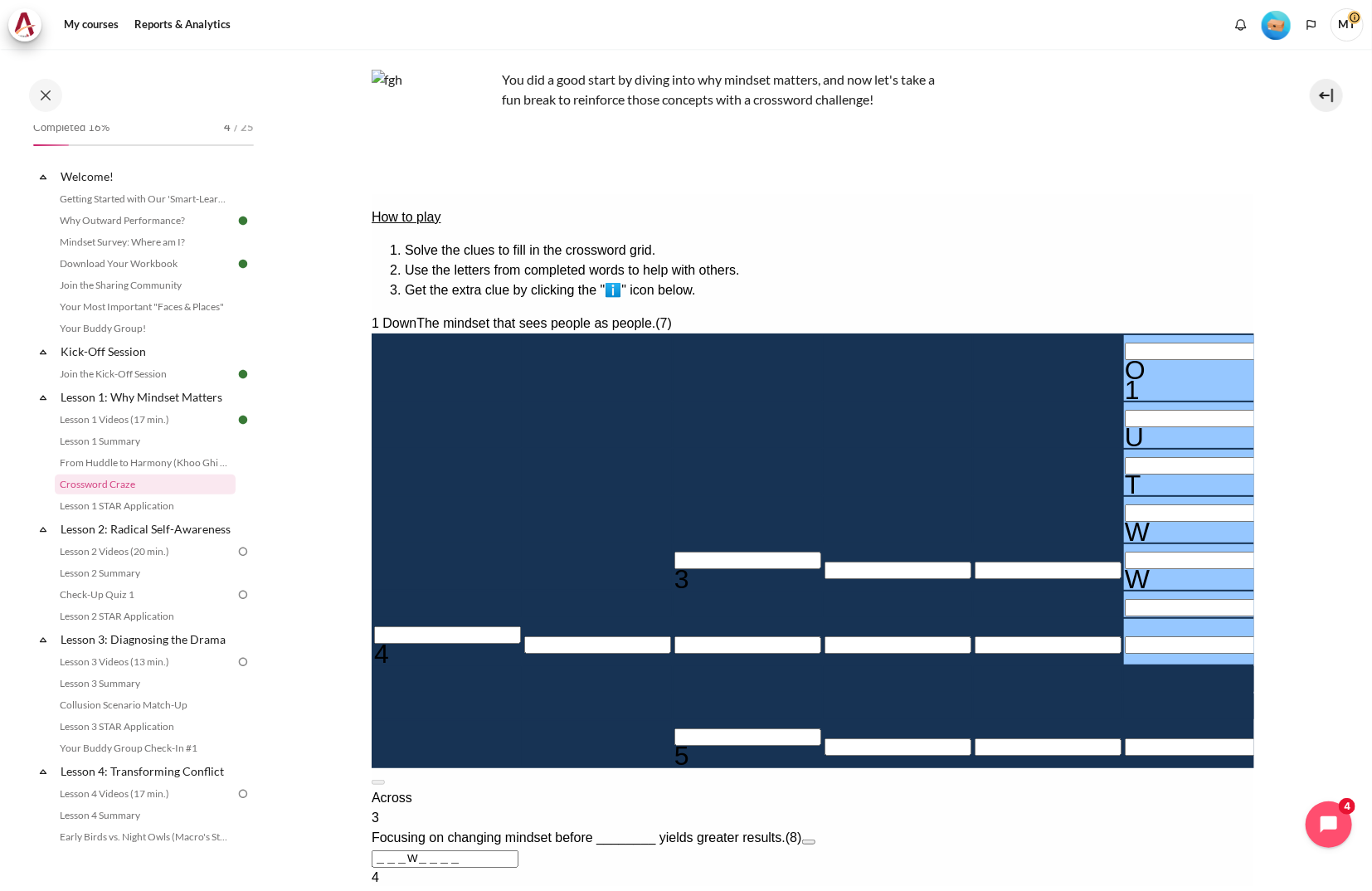type 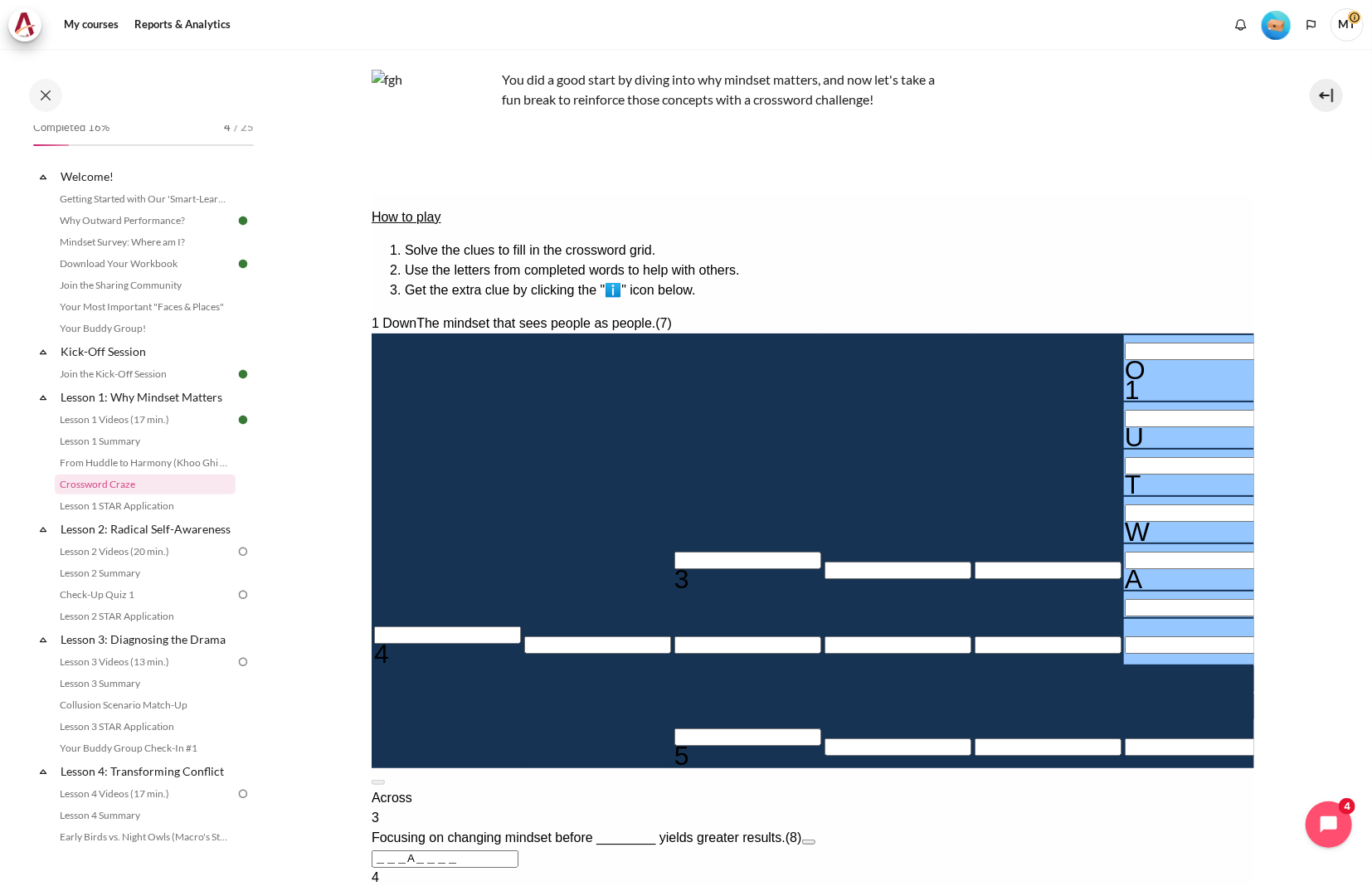 type 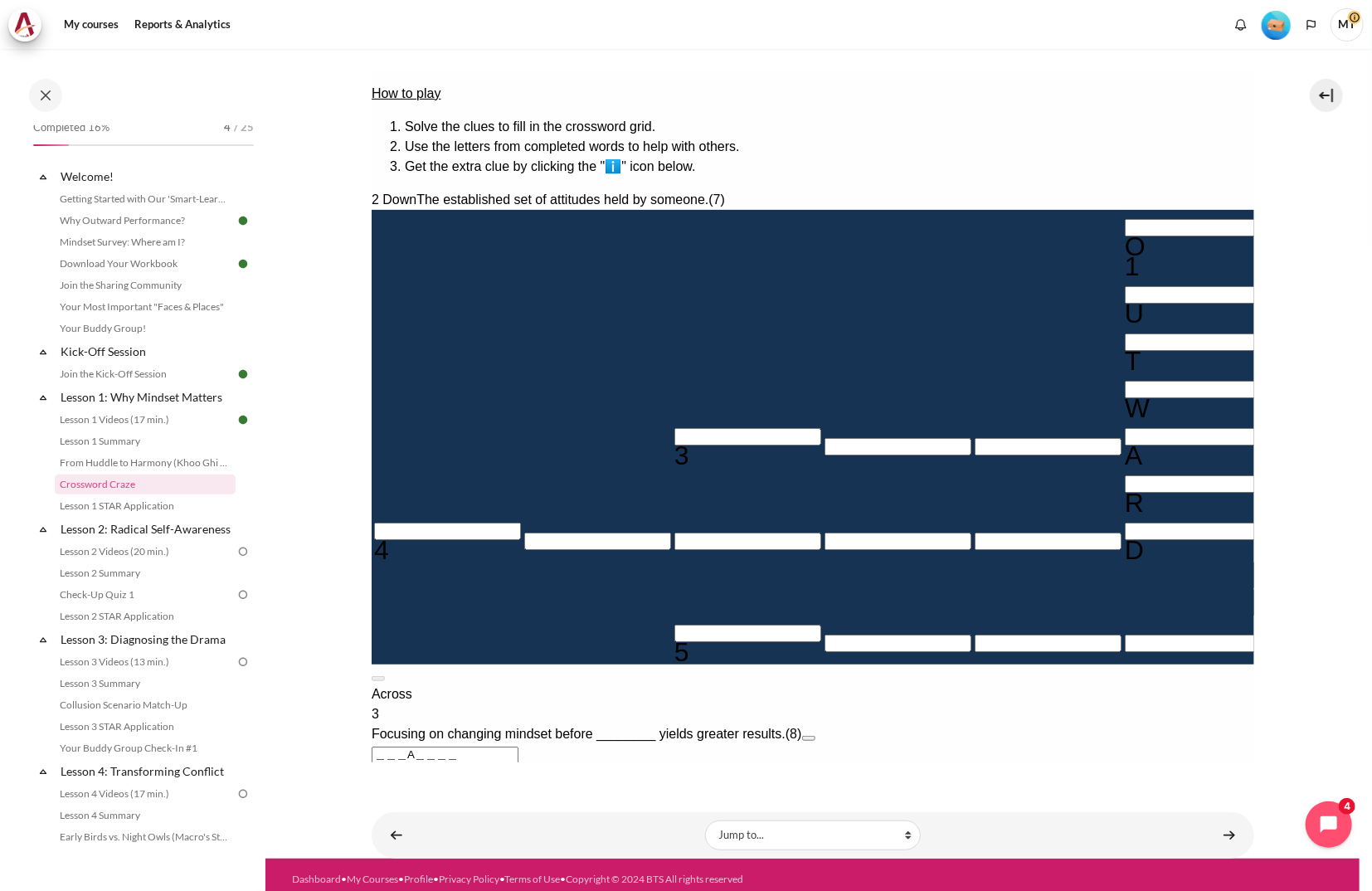 scroll, scrollTop: 233, scrollLeft: 0, axis: vertical 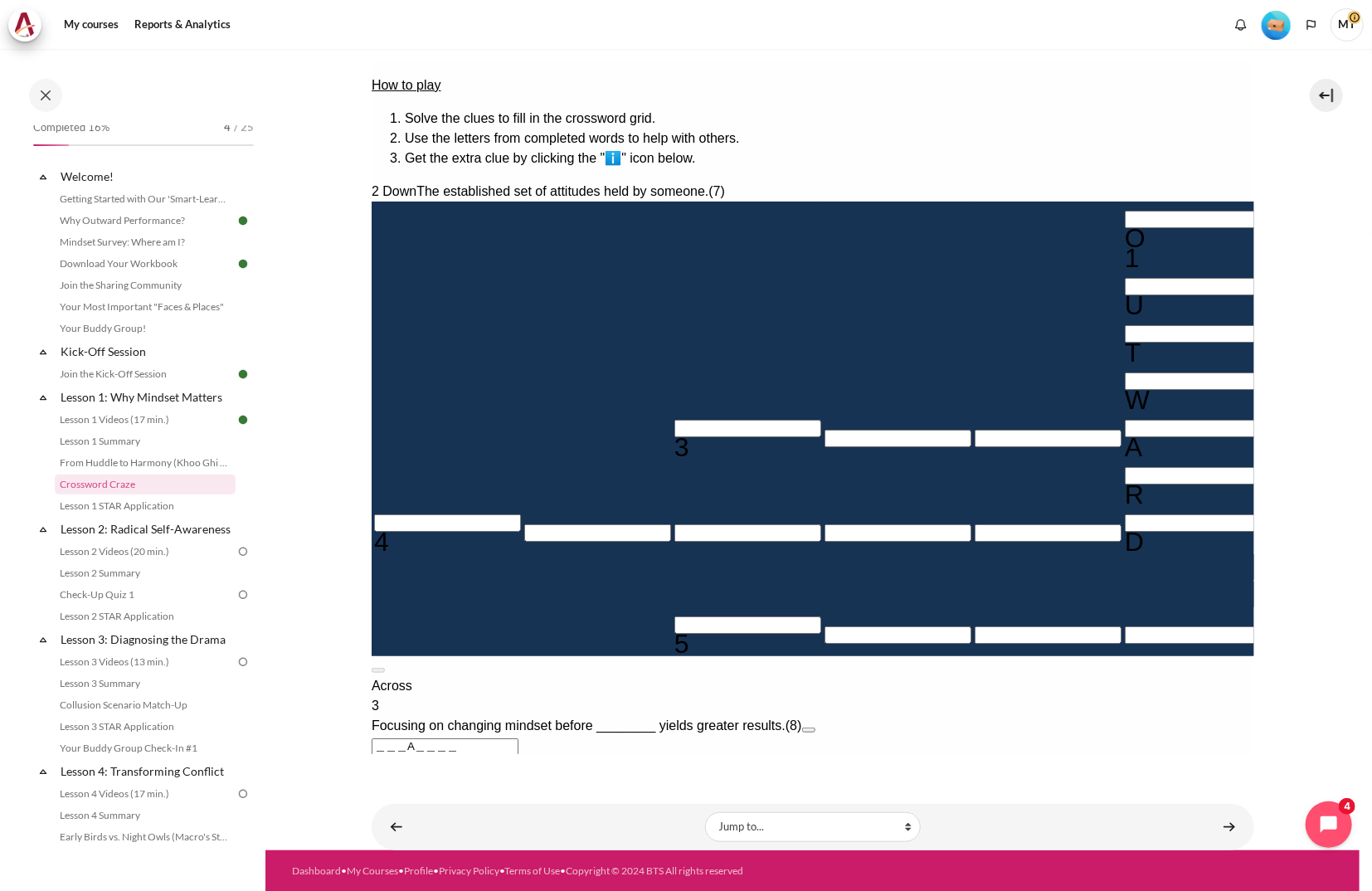type 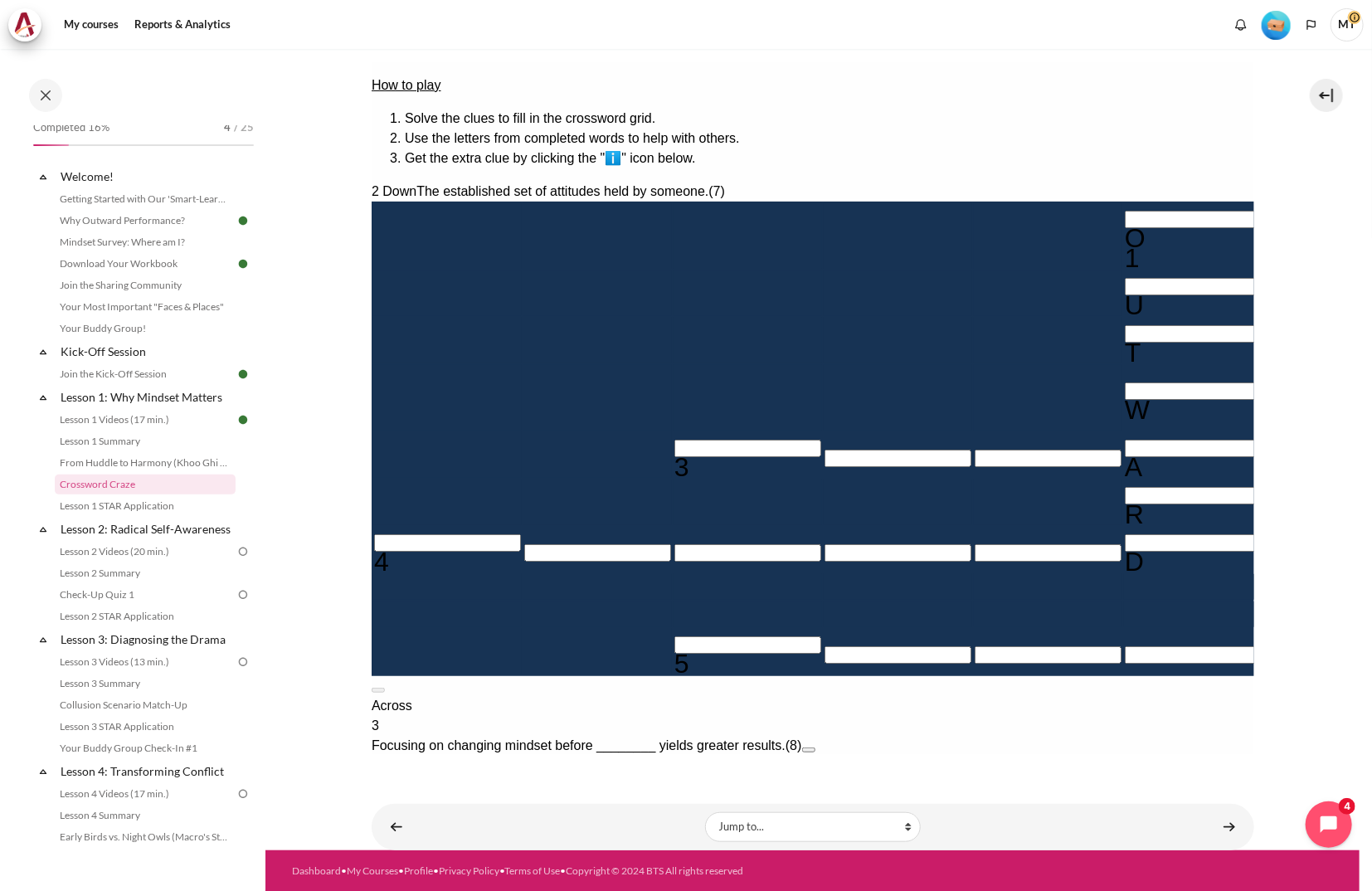 type 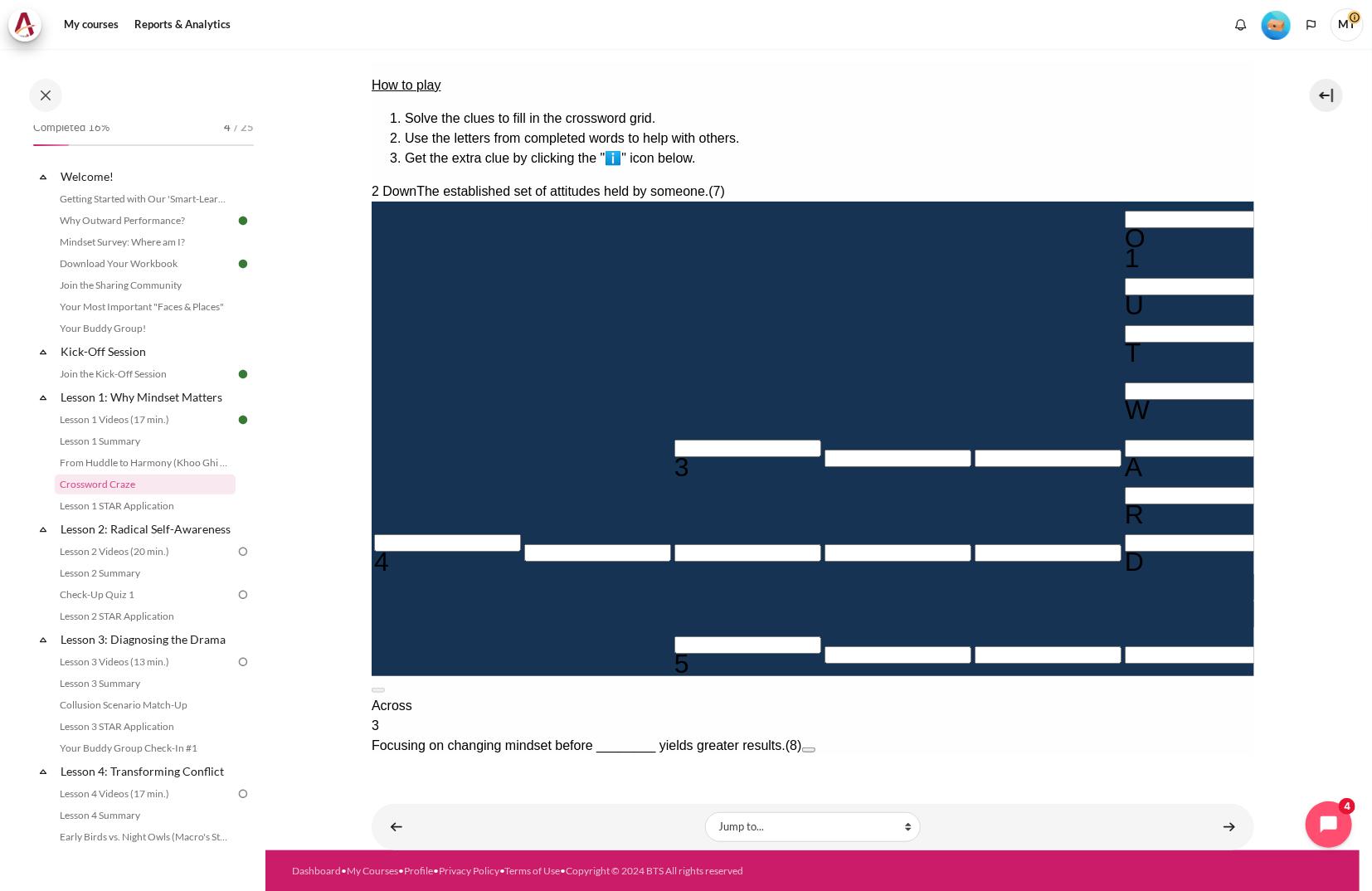 type 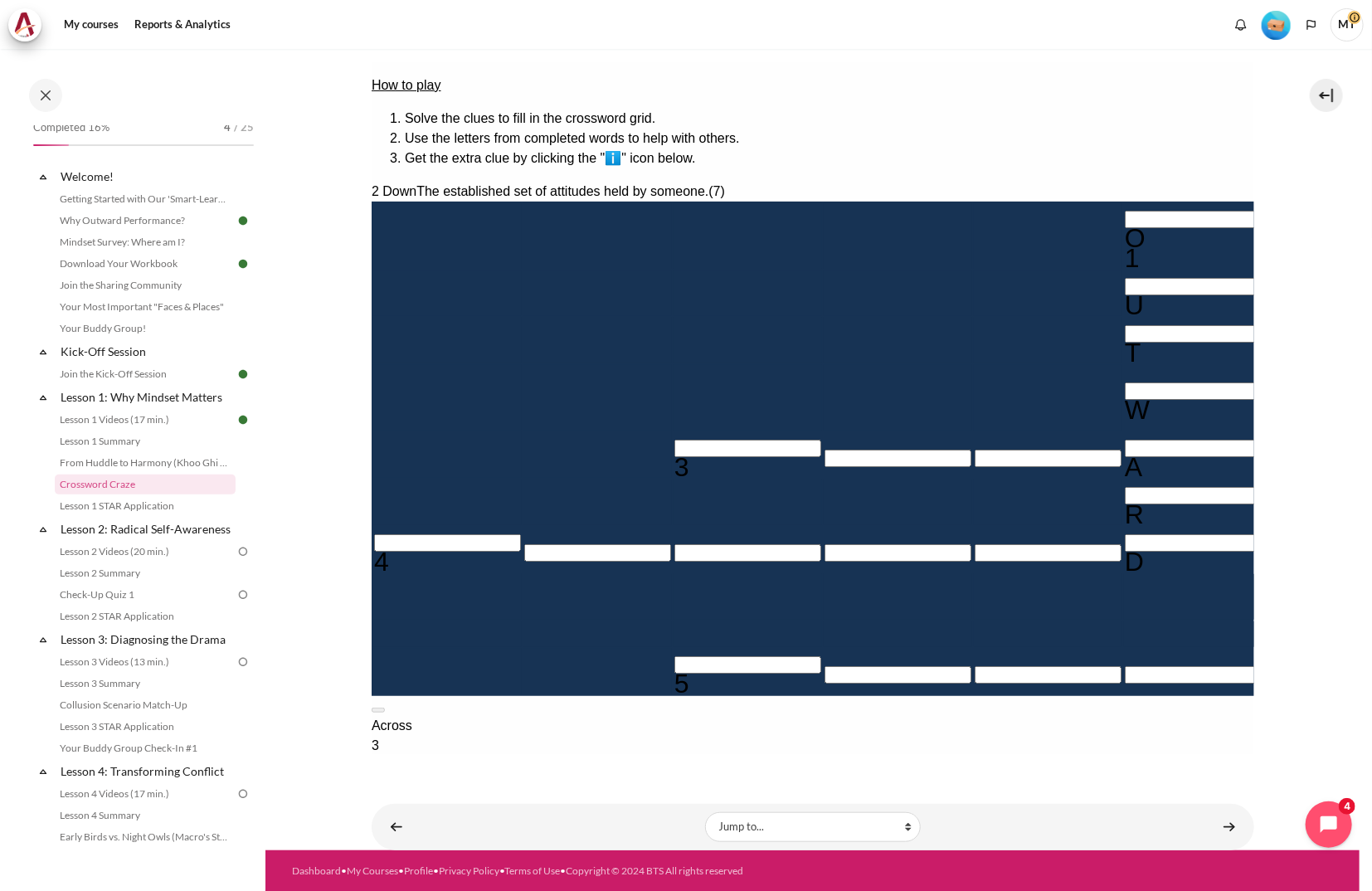 type 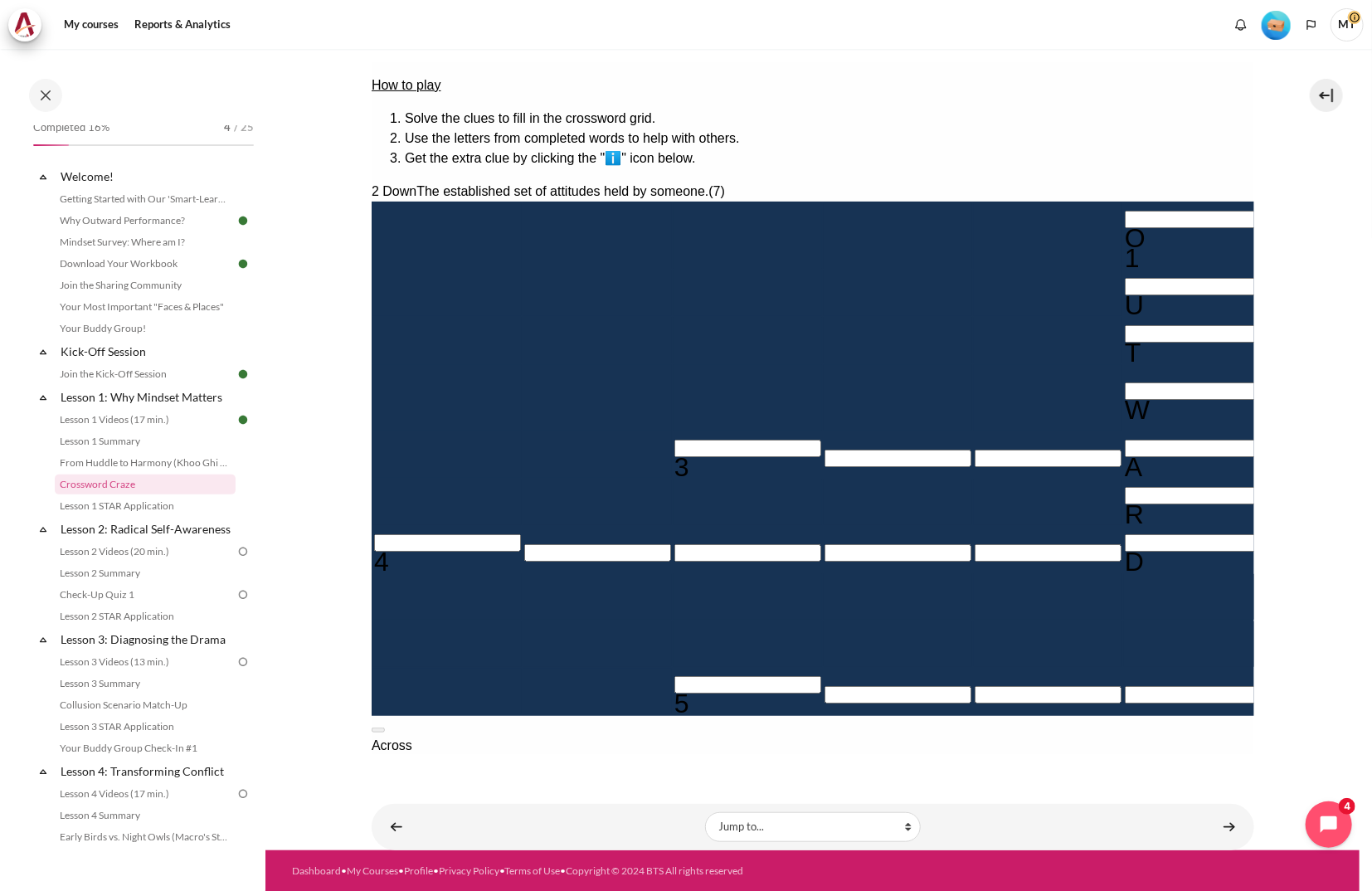 type 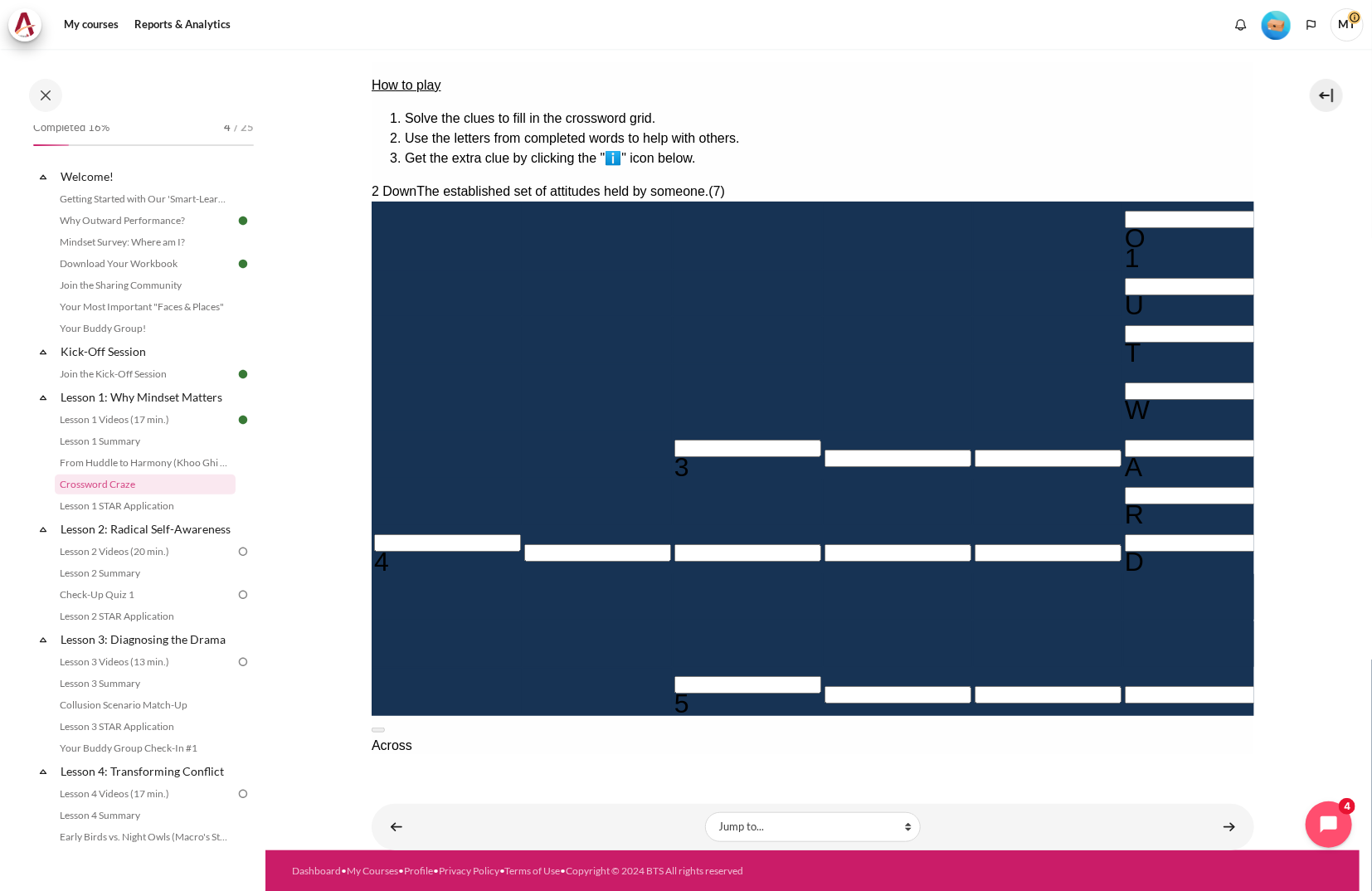 click at bounding box center [747, 447] 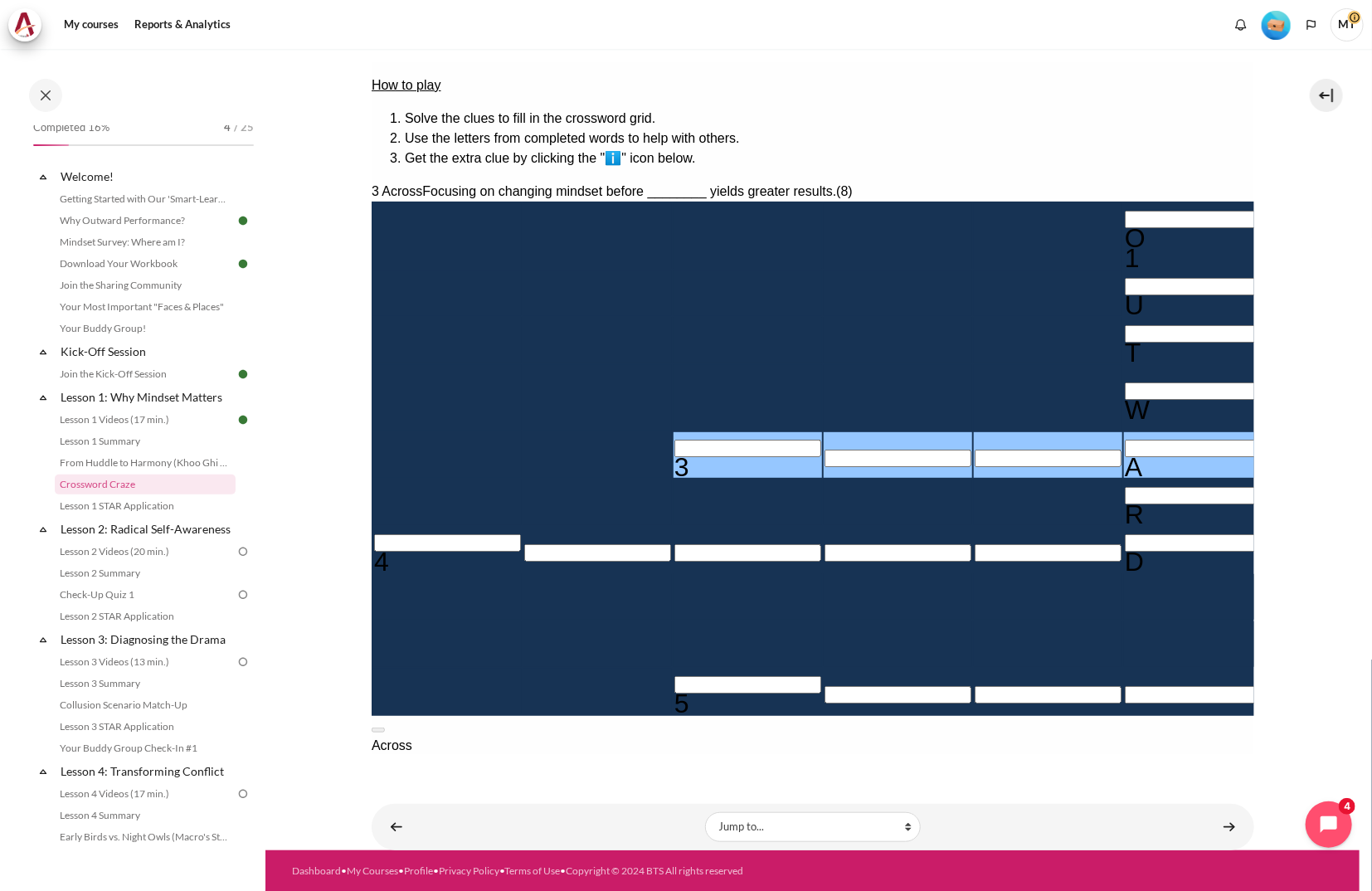 type 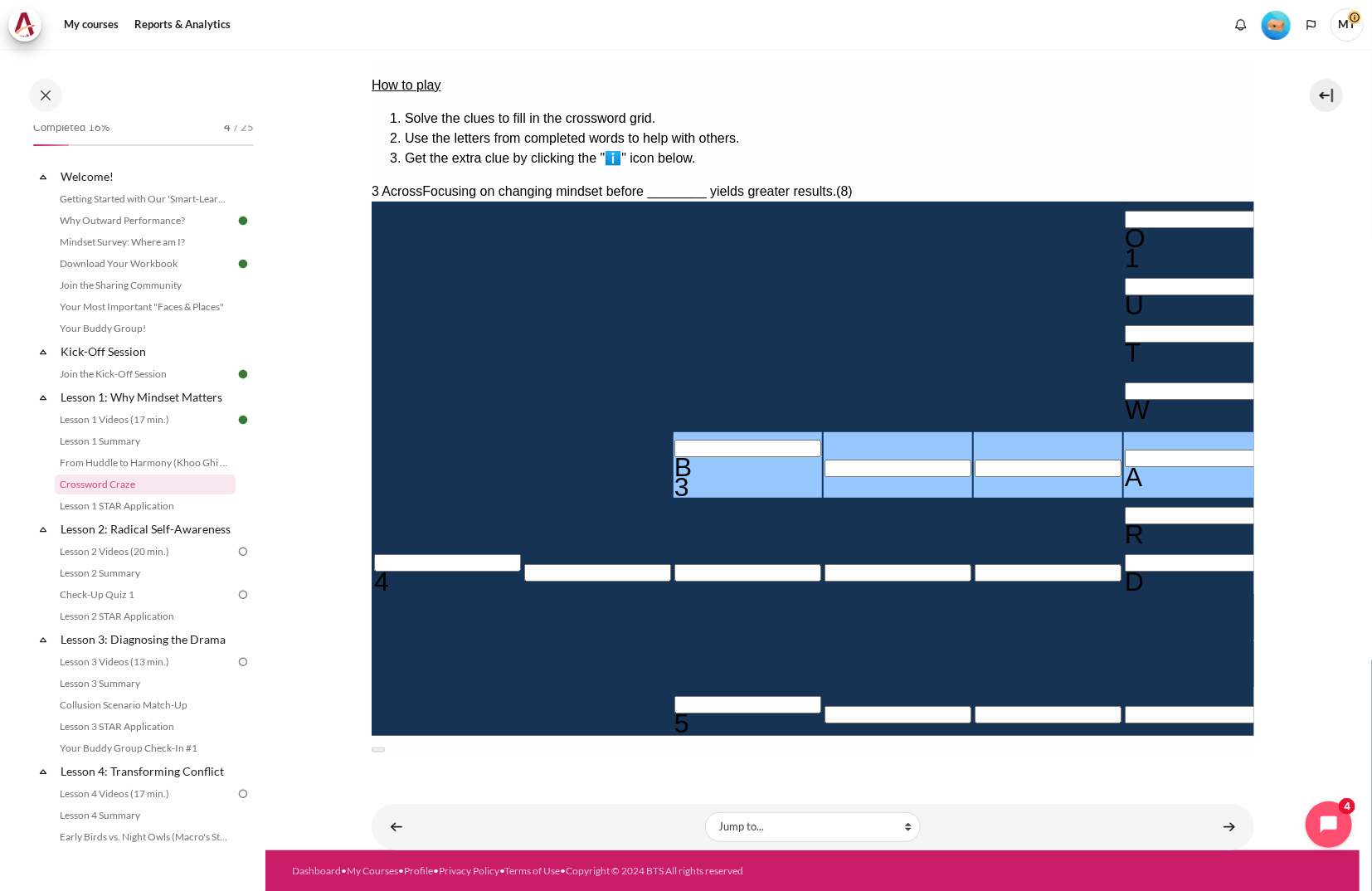 type 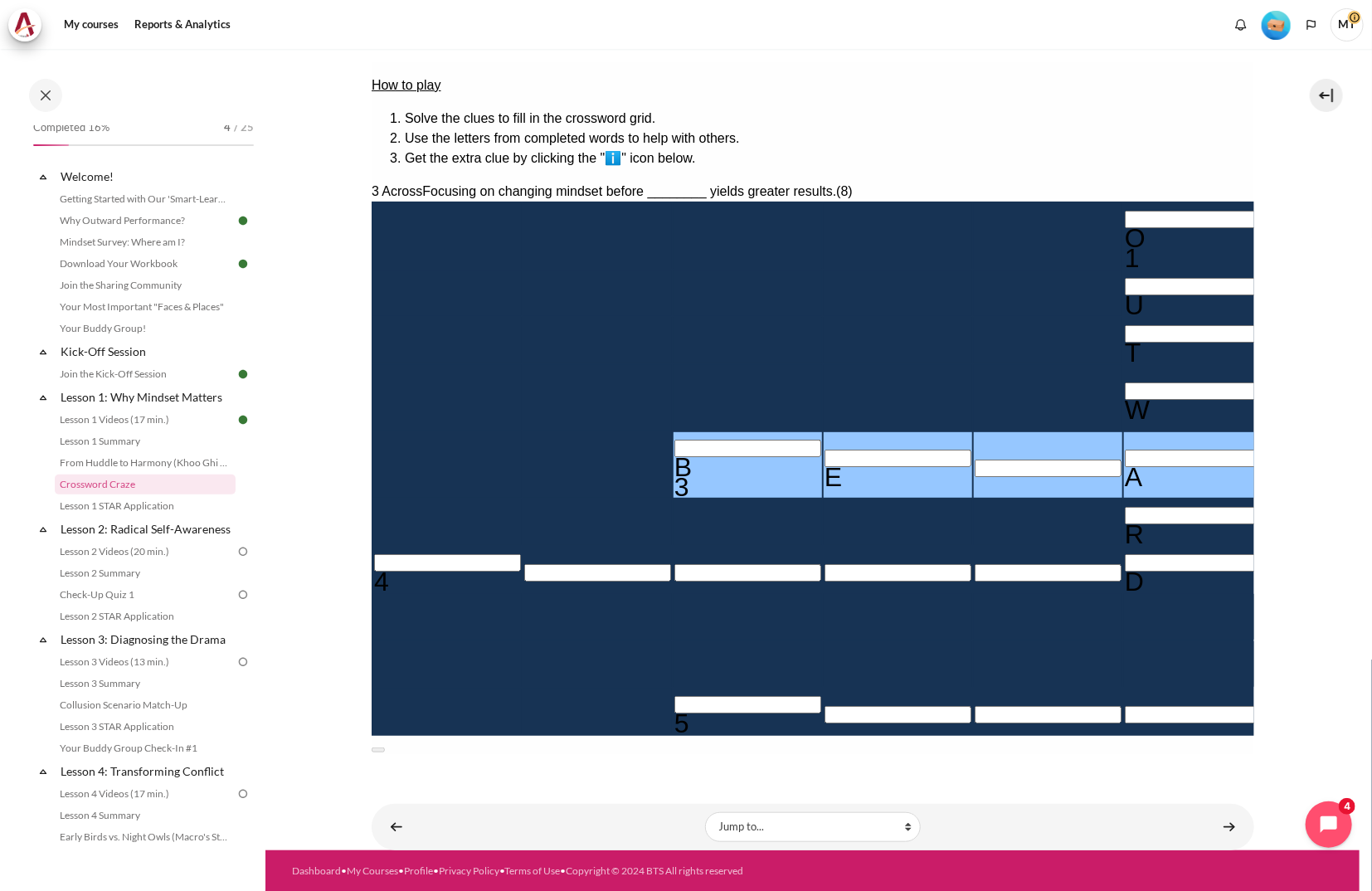 type 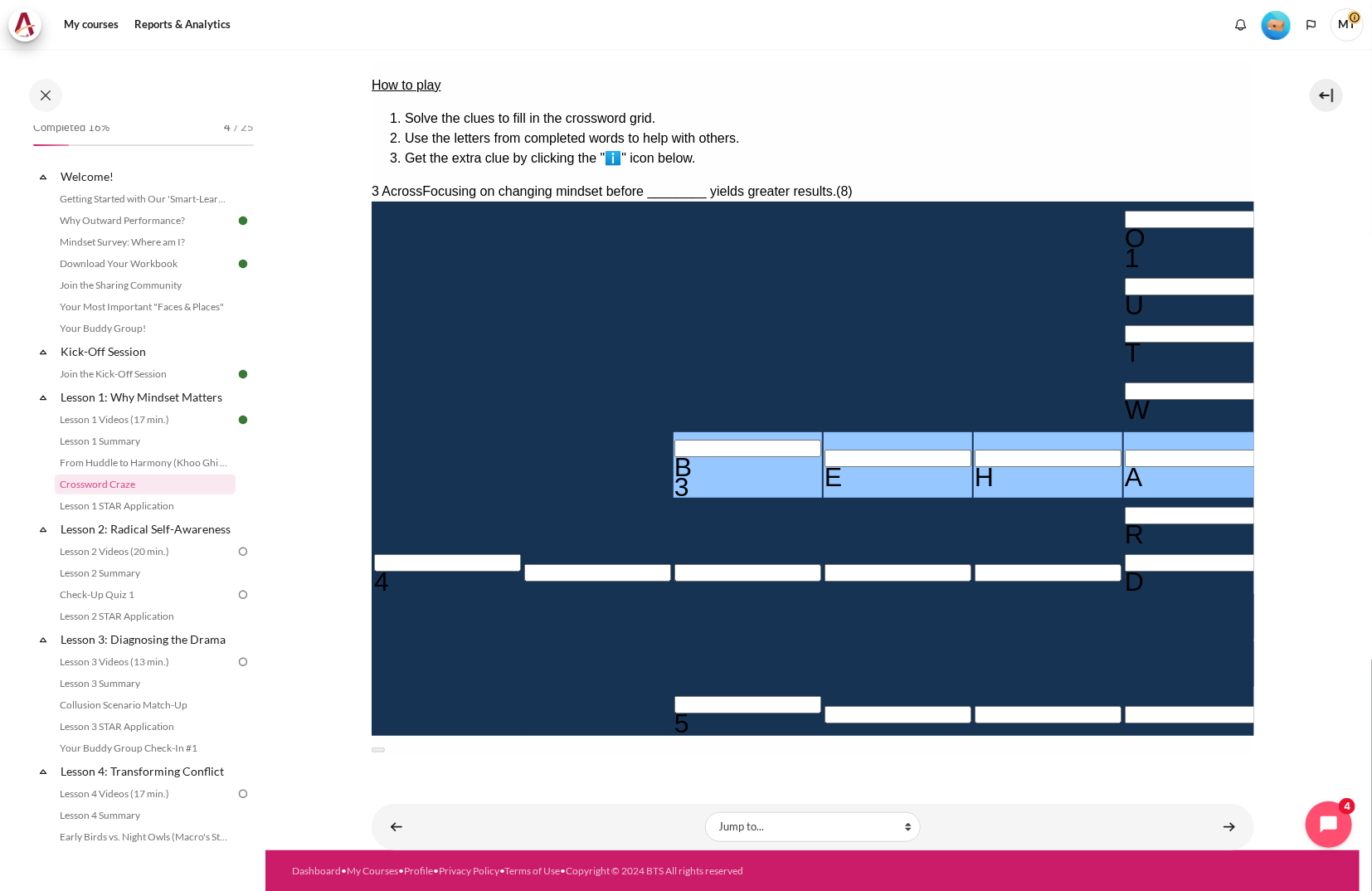 type 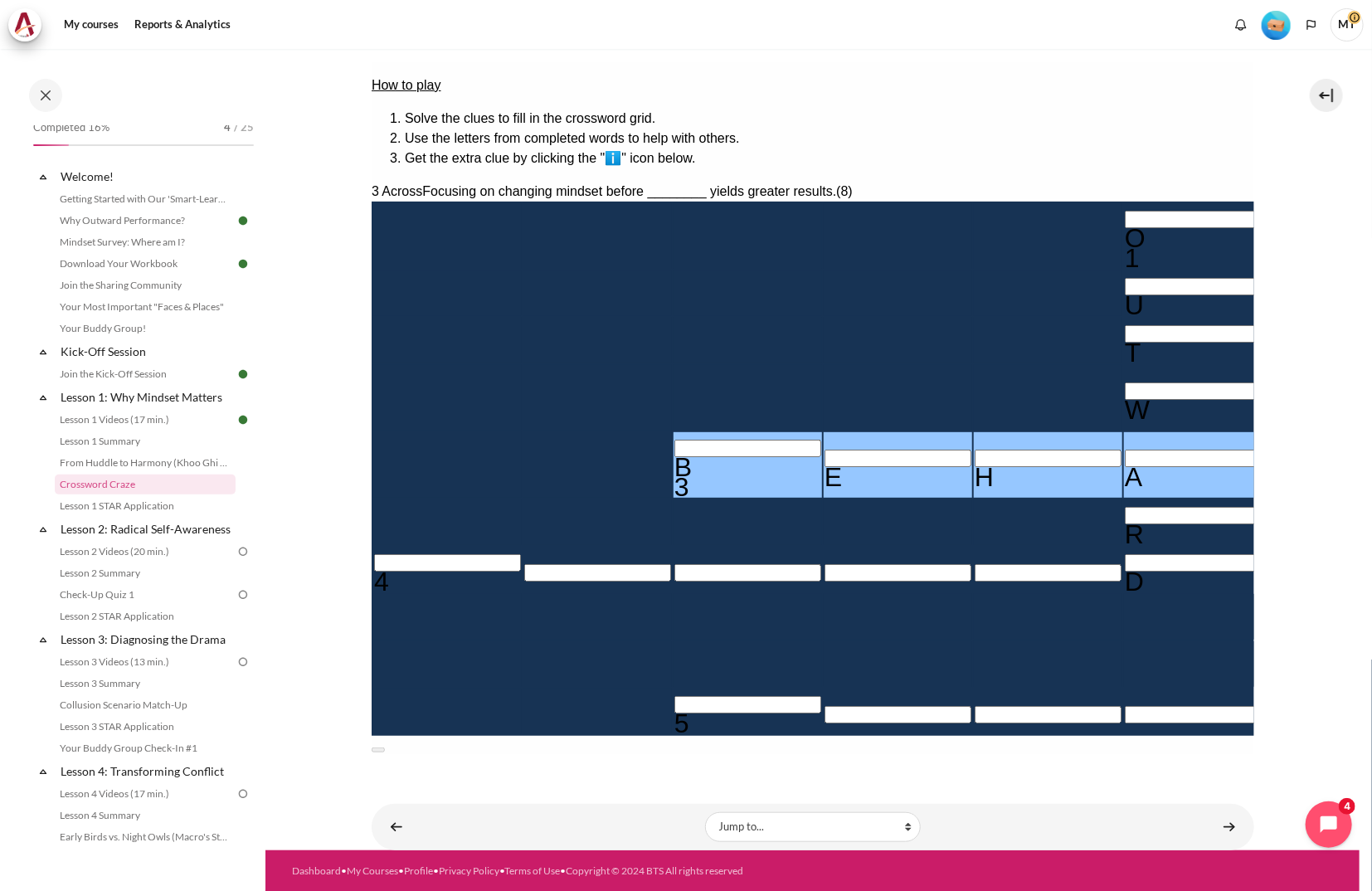 type 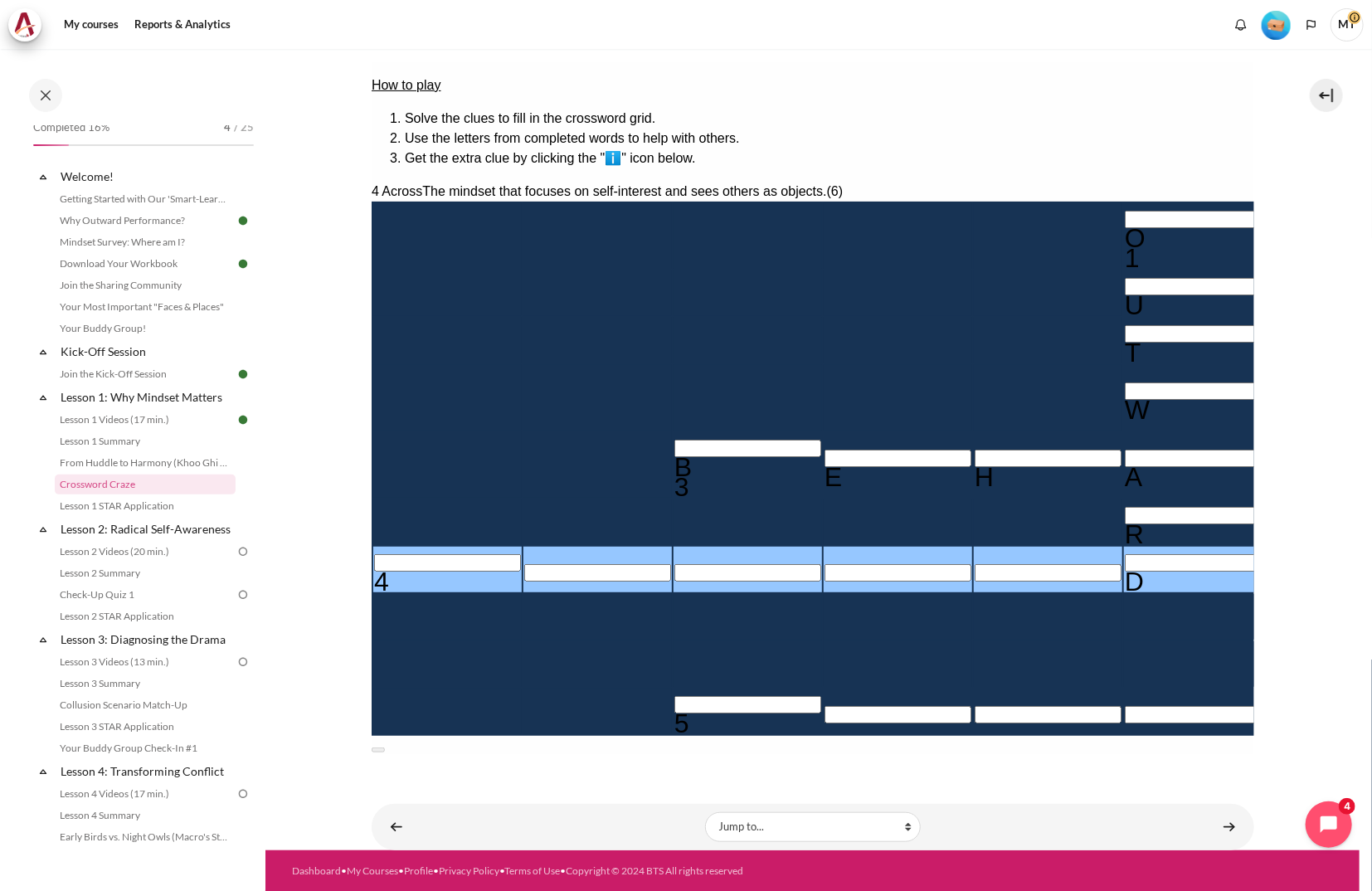 type 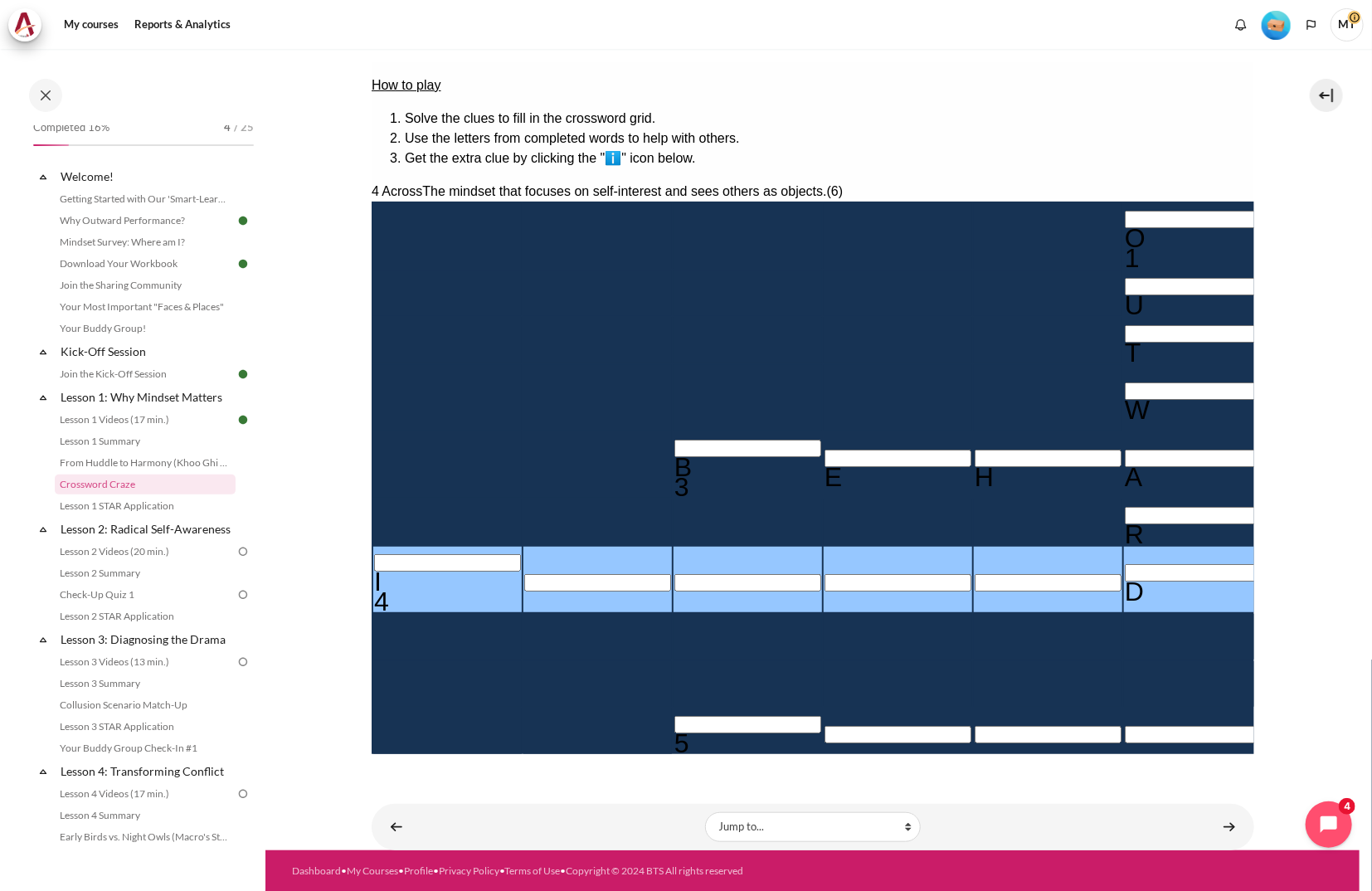 type 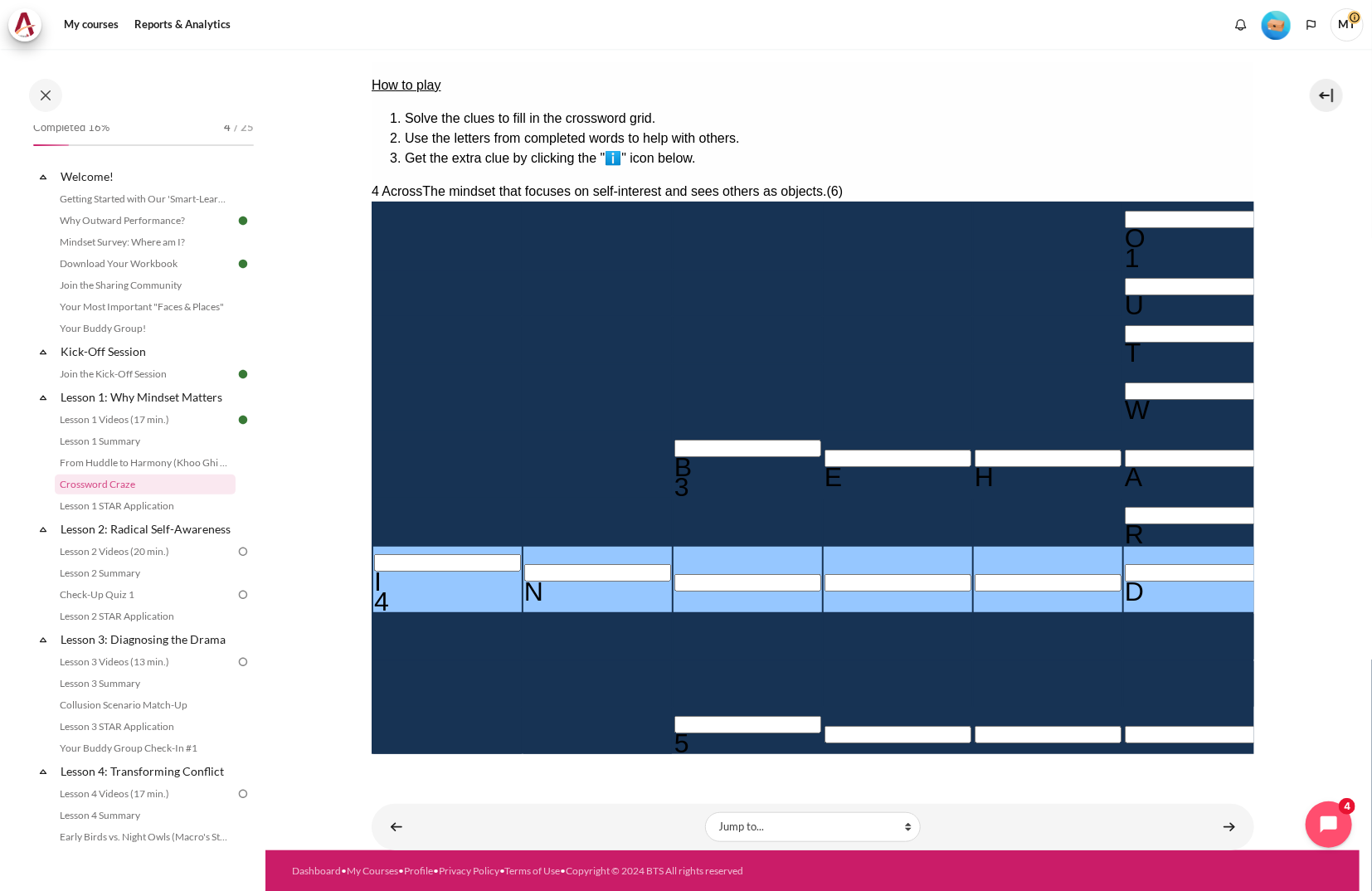 type 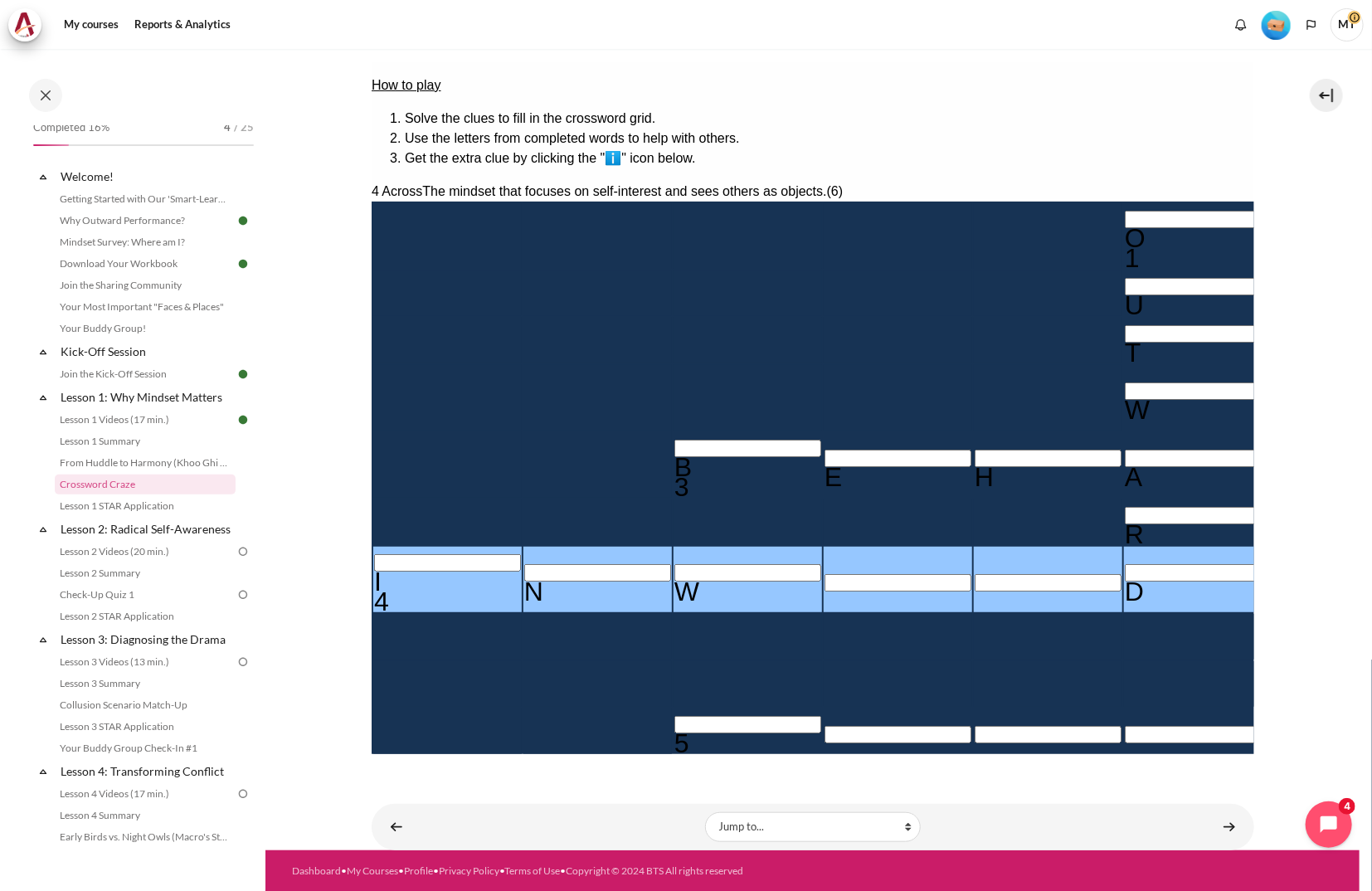 type 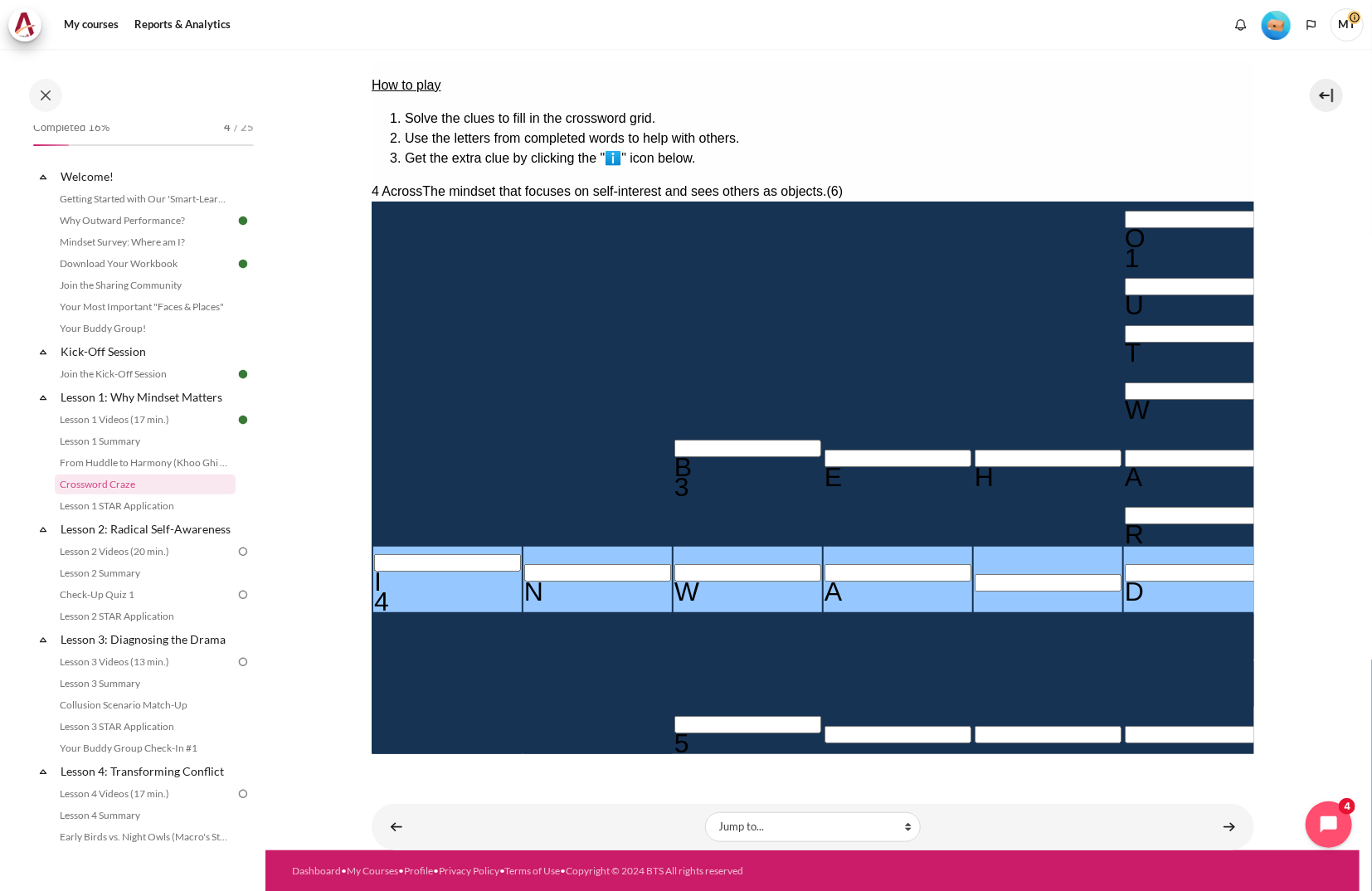 type 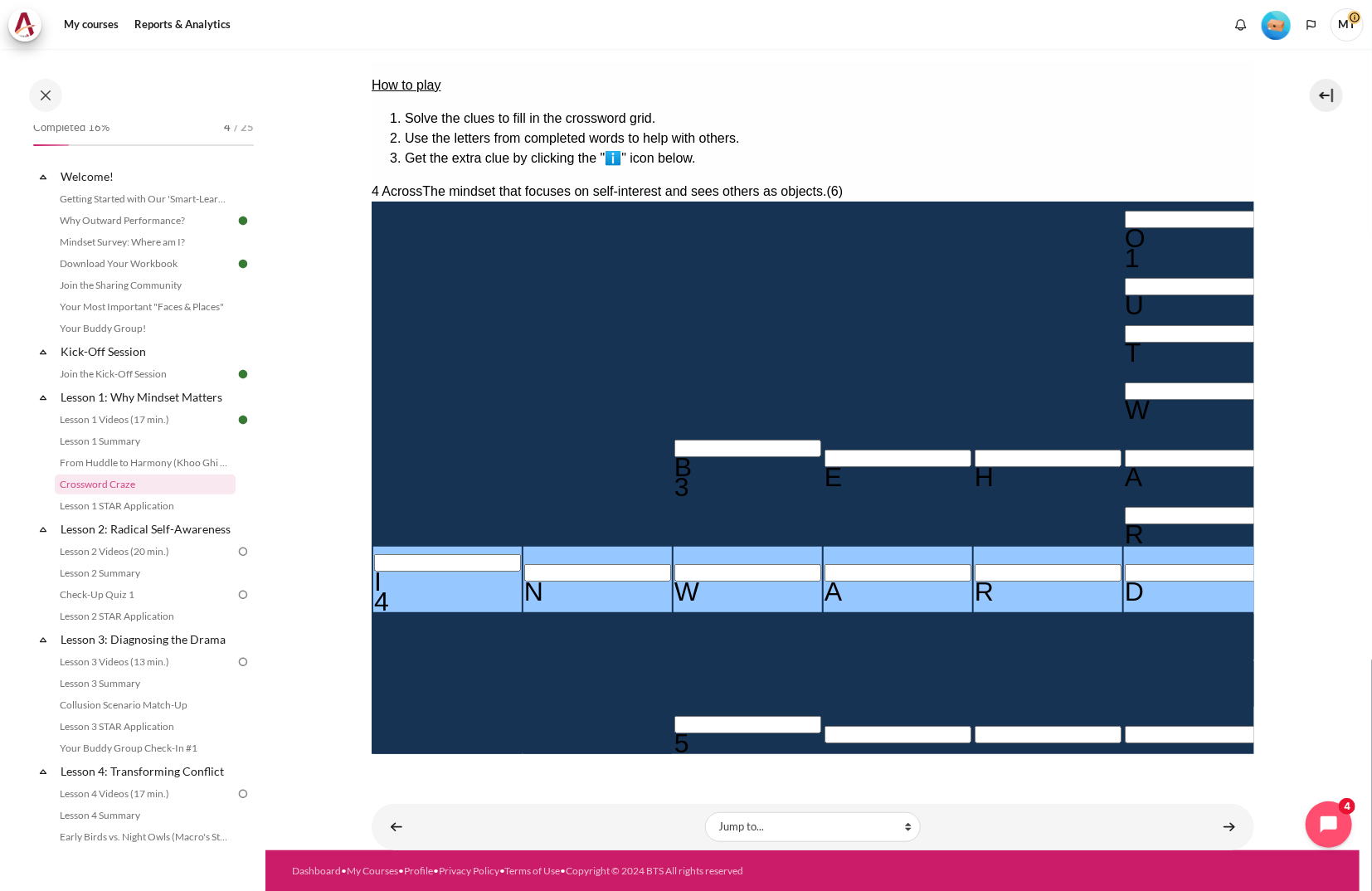 click at bounding box center [747, 723] 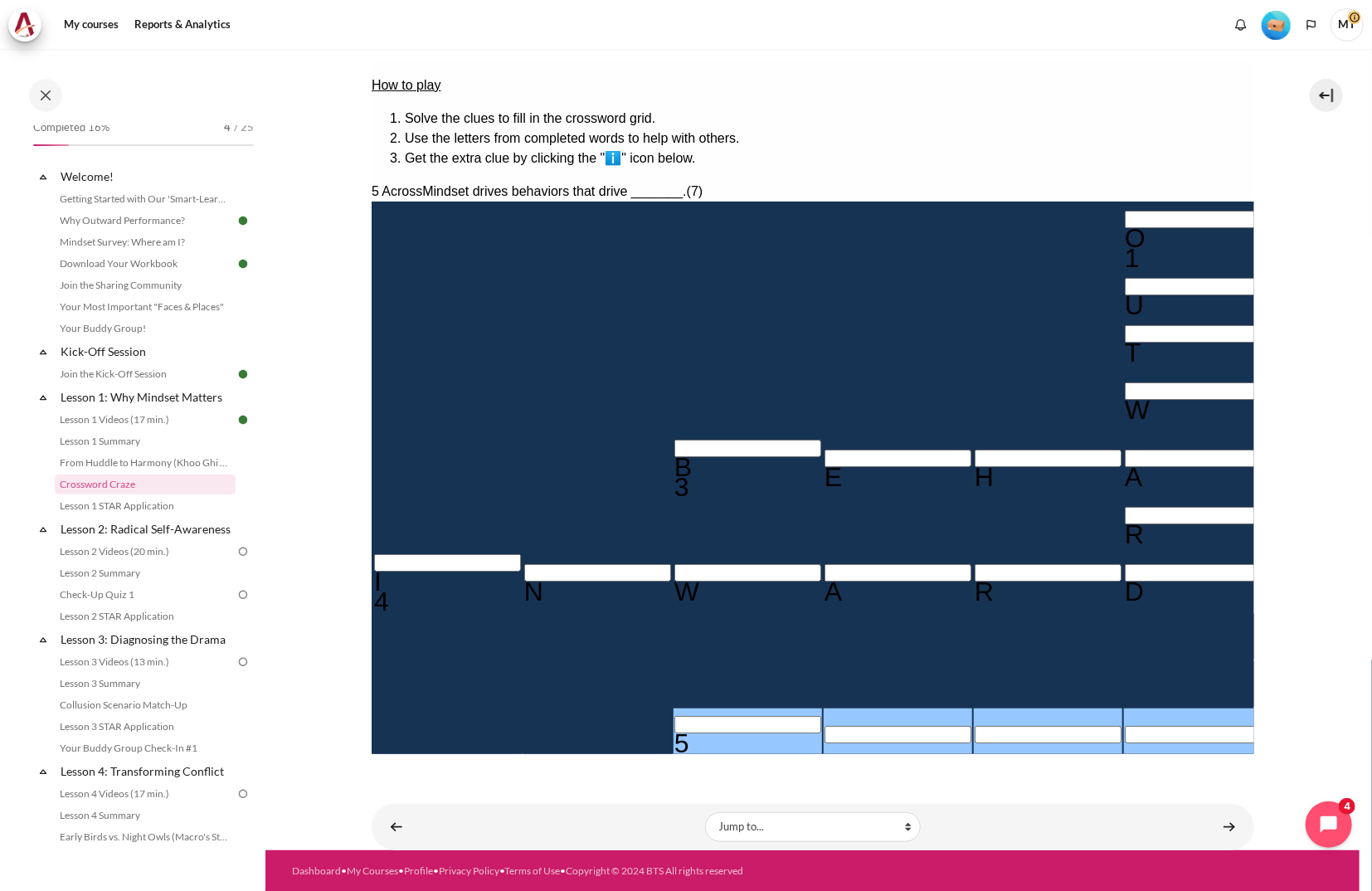 type 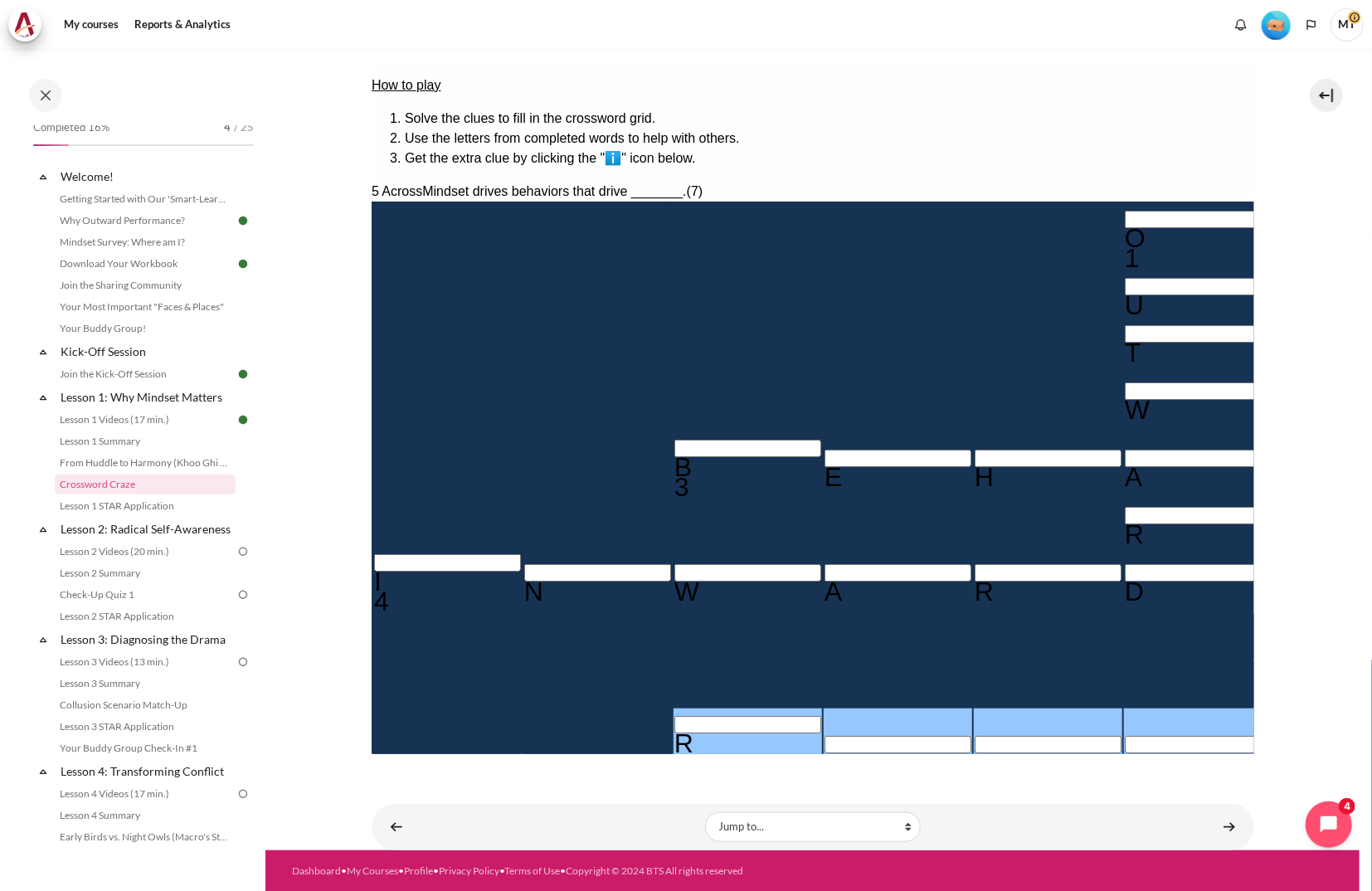 type 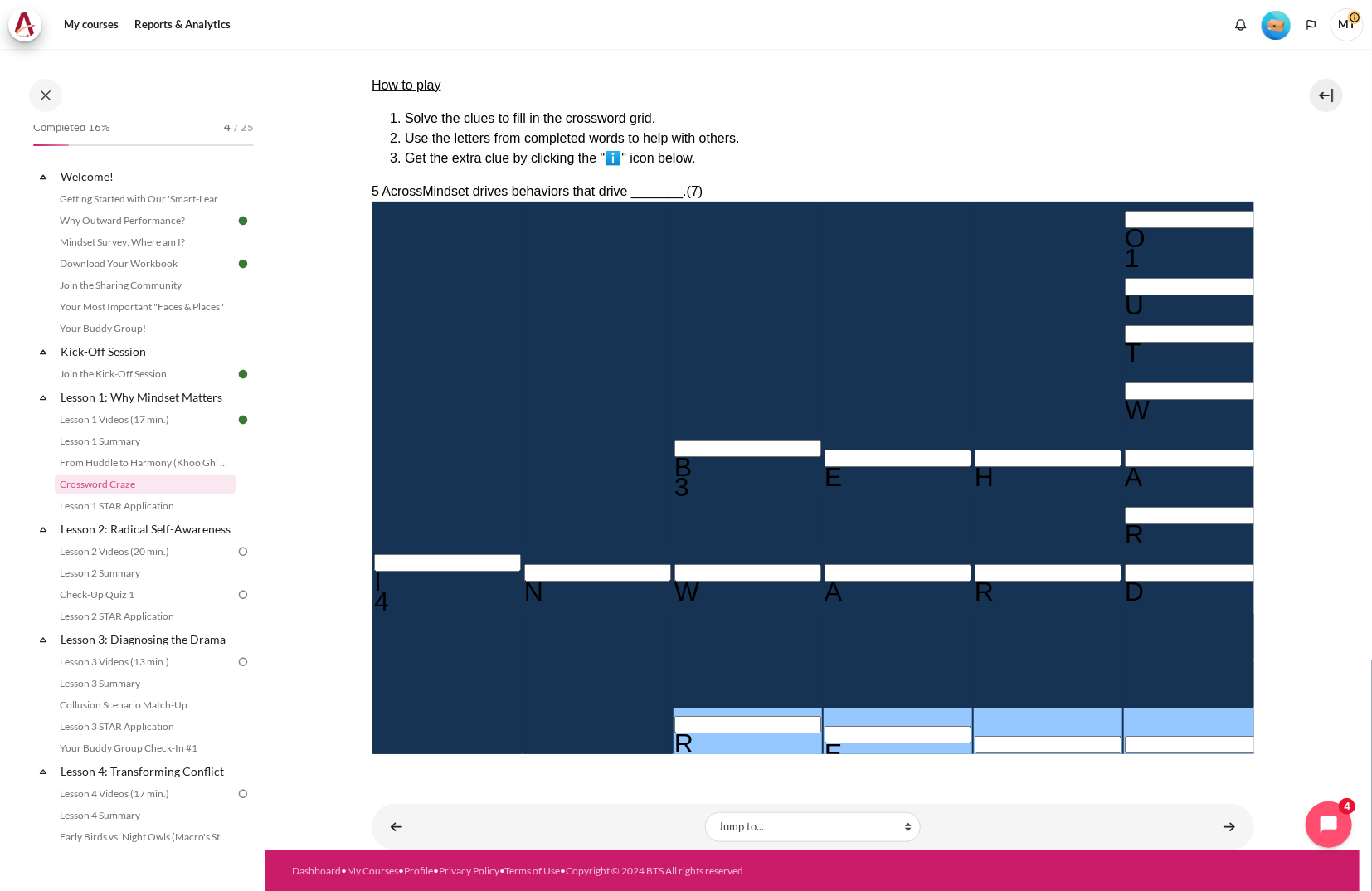 type 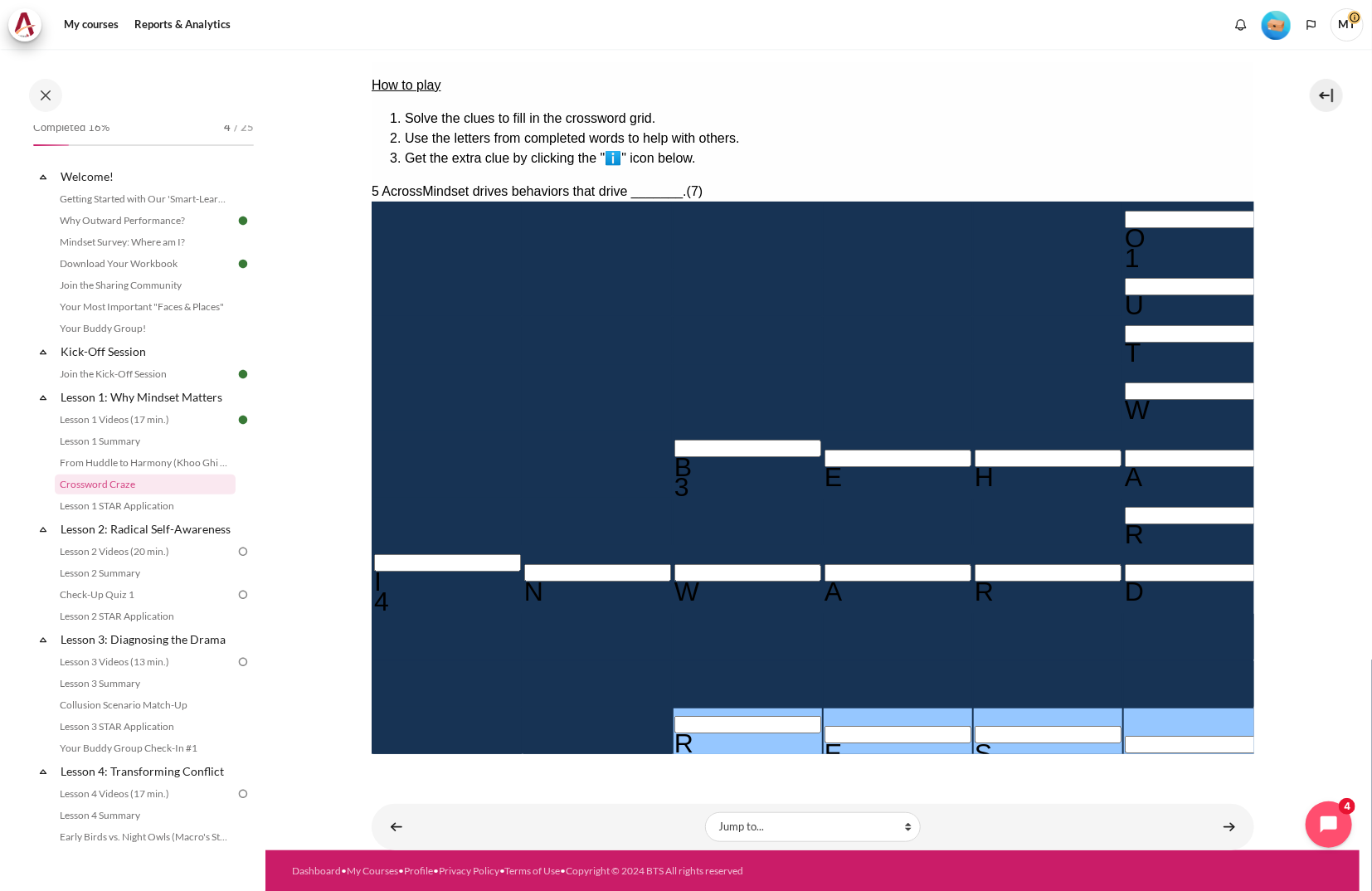 type 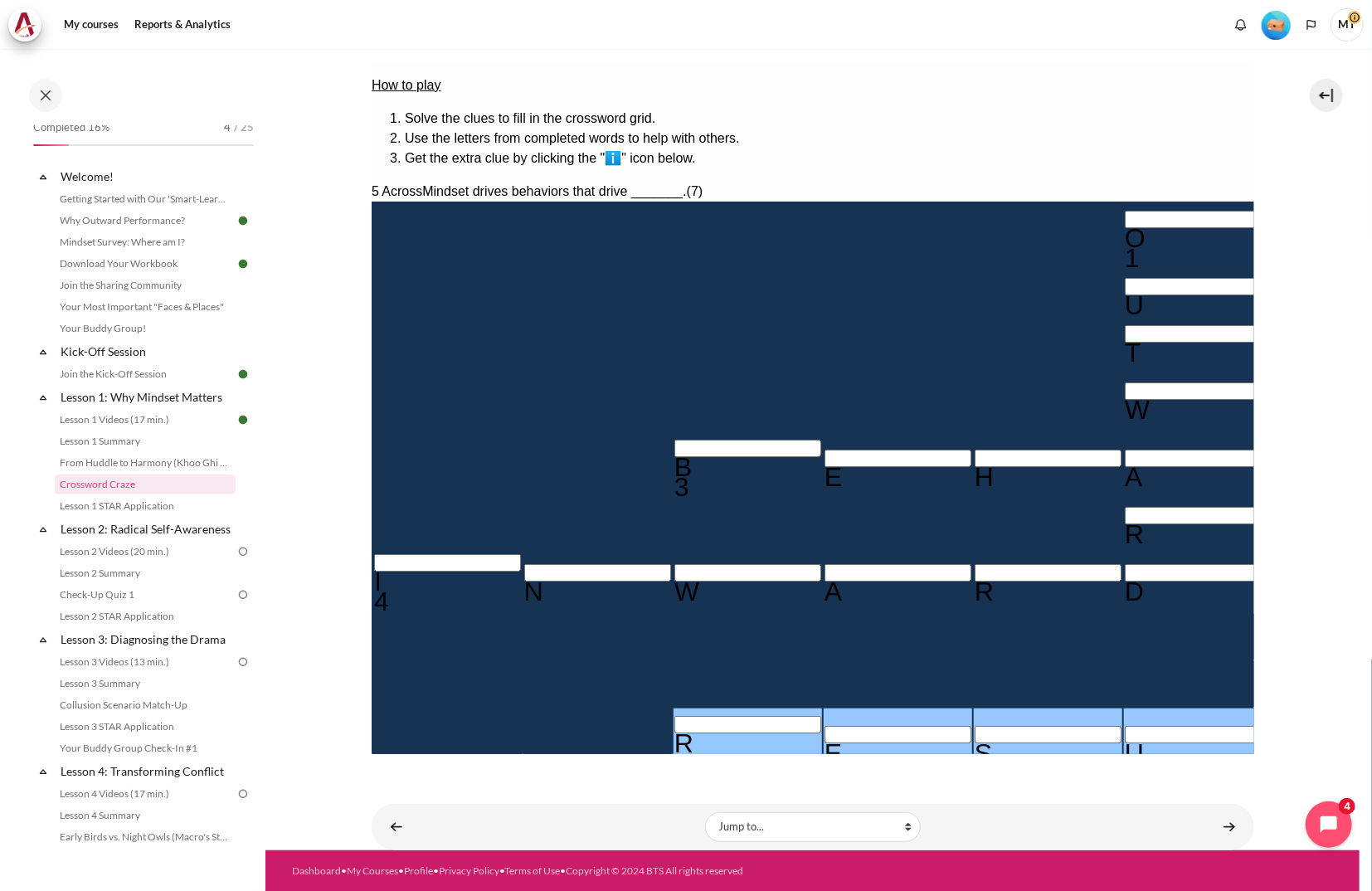 type 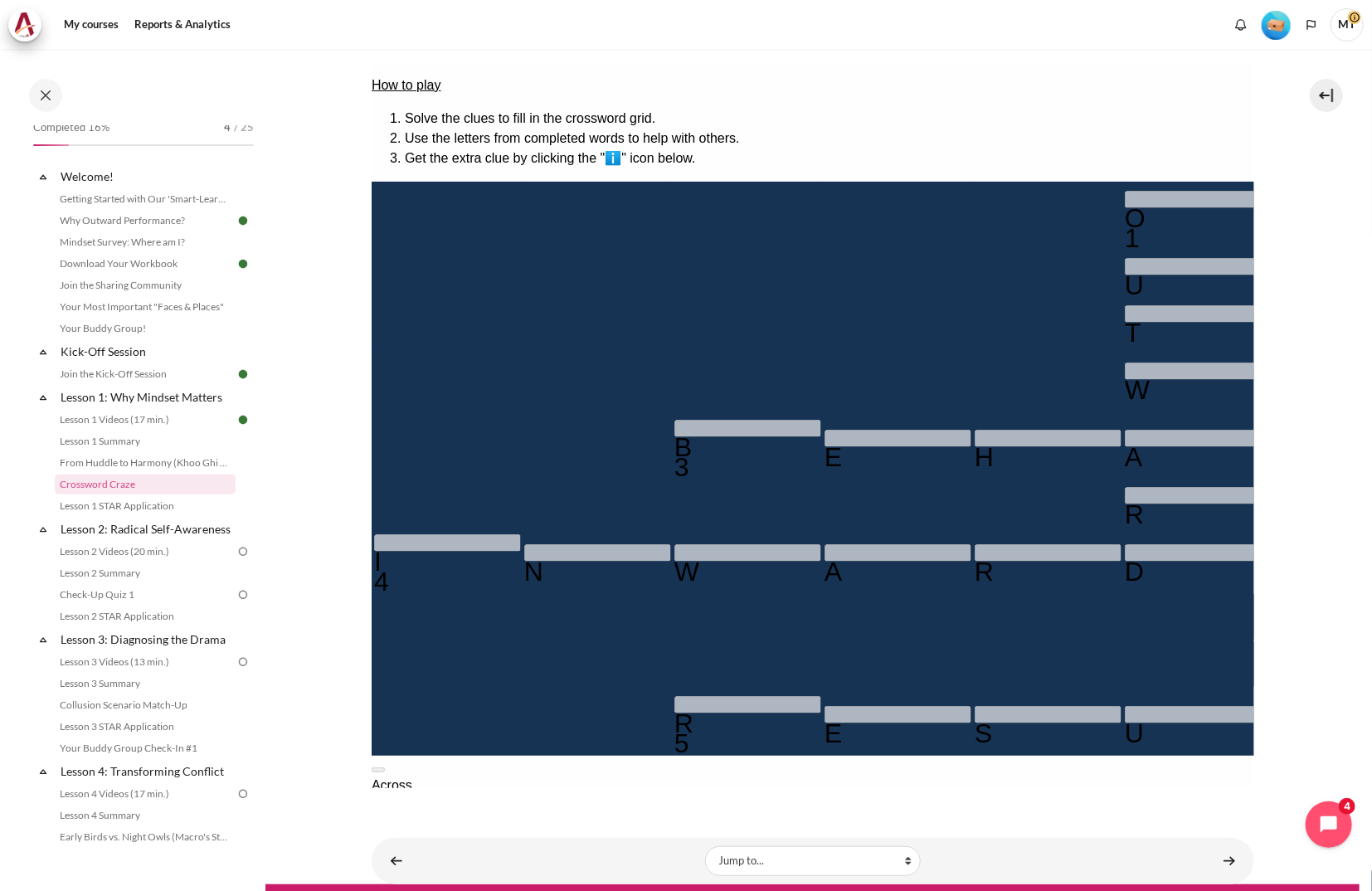 scroll, scrollTop: 27, scrollLeft: 0, axis: vertical 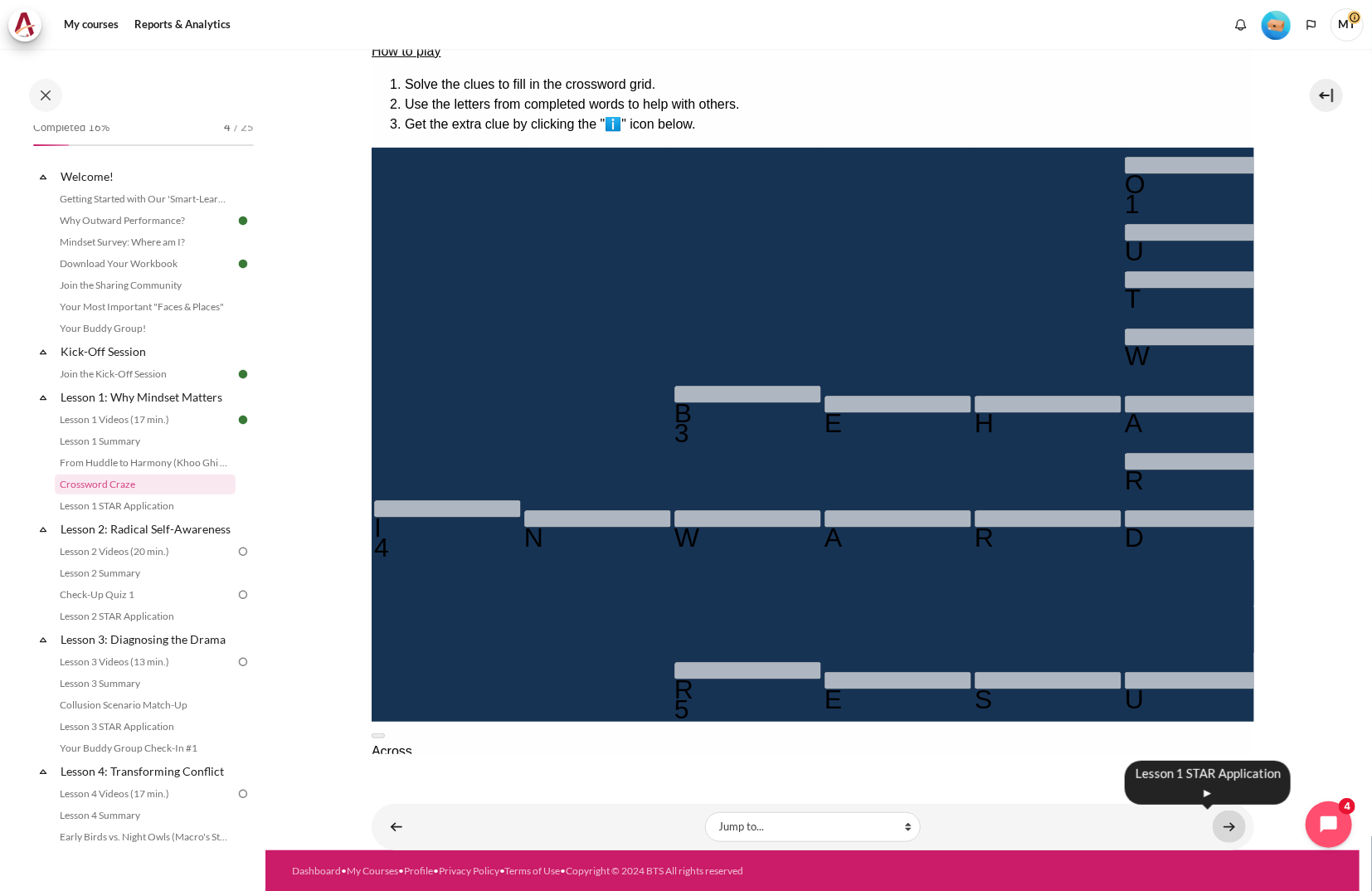 click at bounding box center (1229, 826) 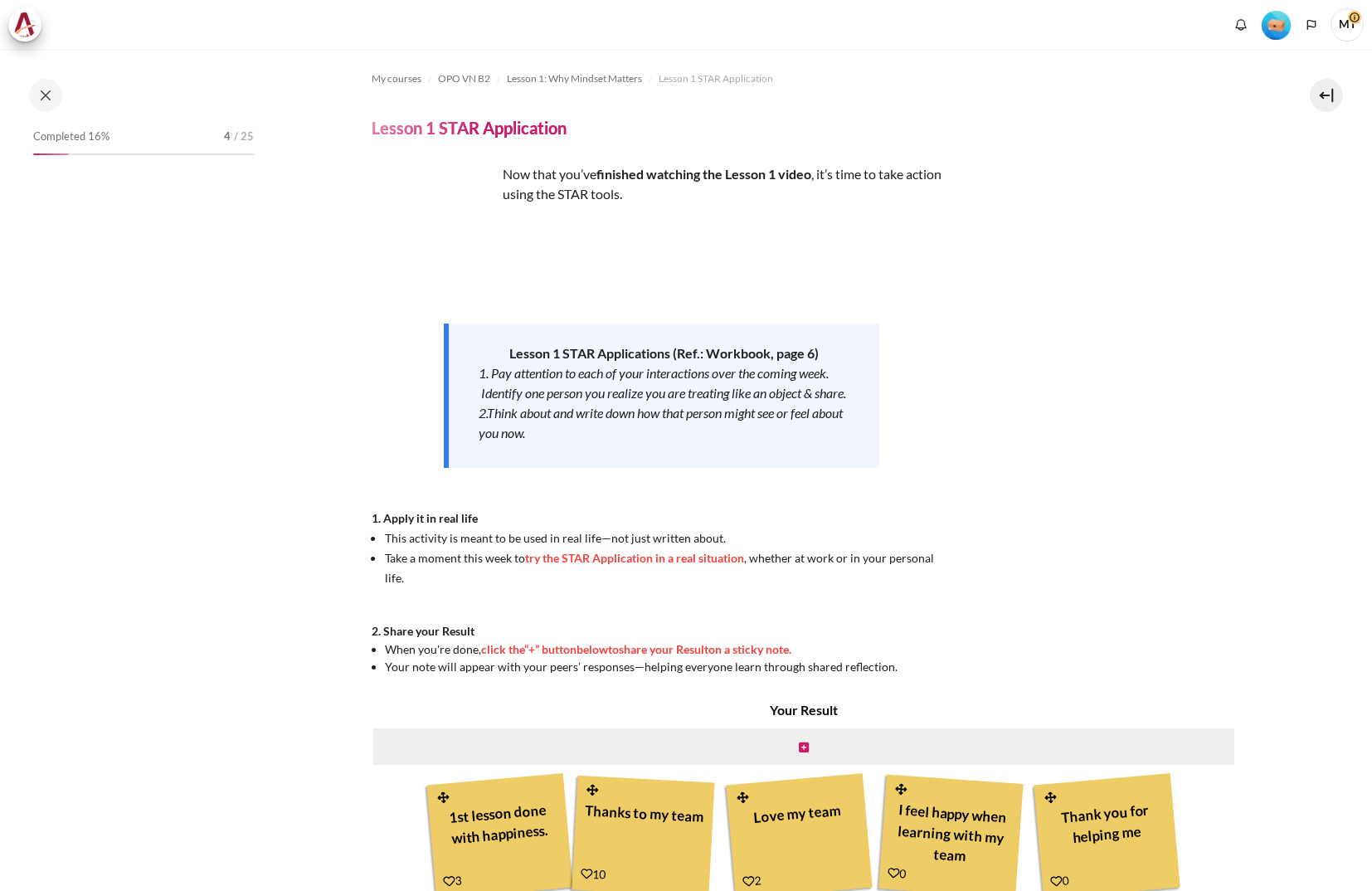 scroll, scrollTop: 0, scrollLeft: 0, axis: both 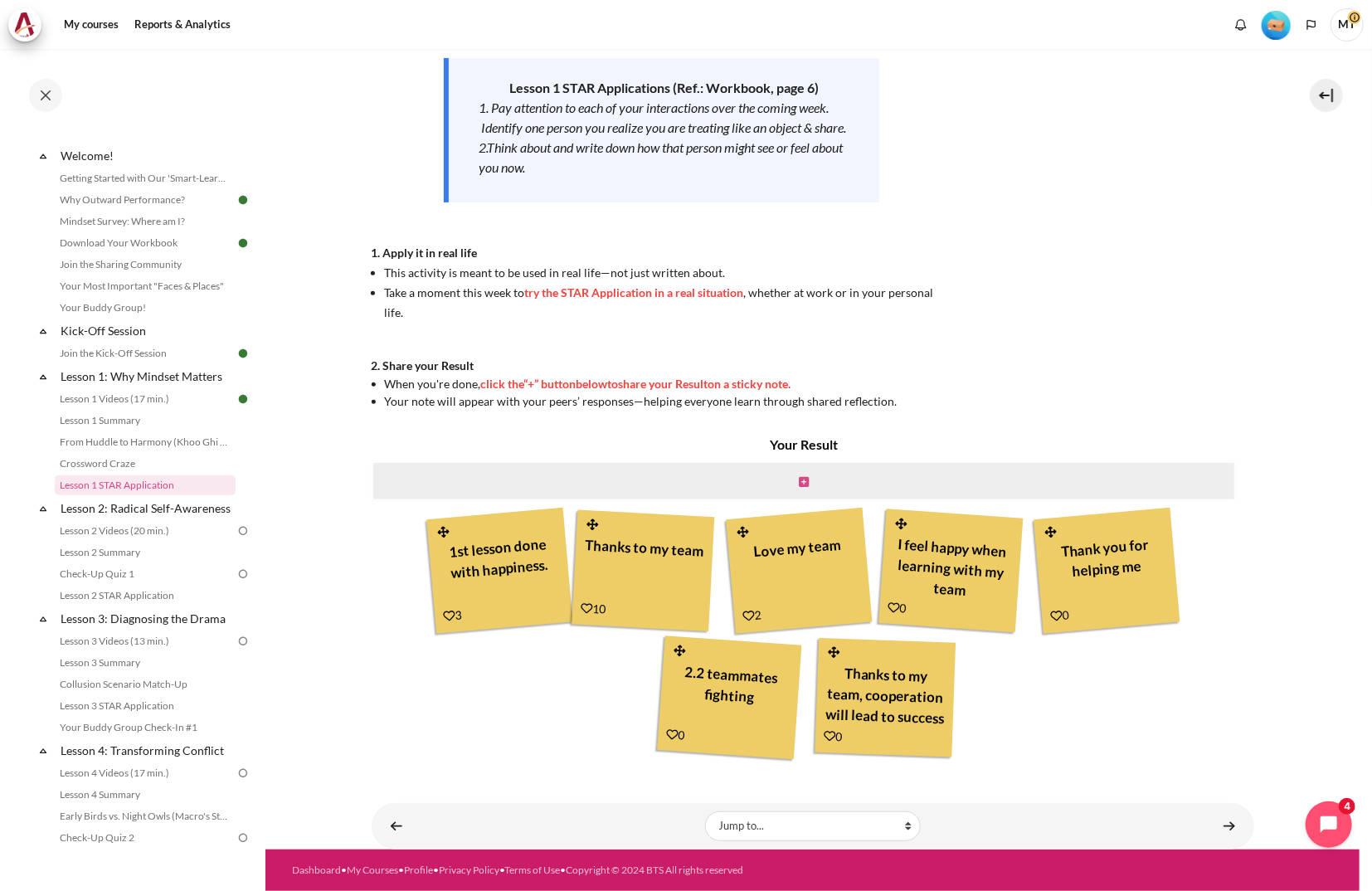 click at bounding box center (804, 482) 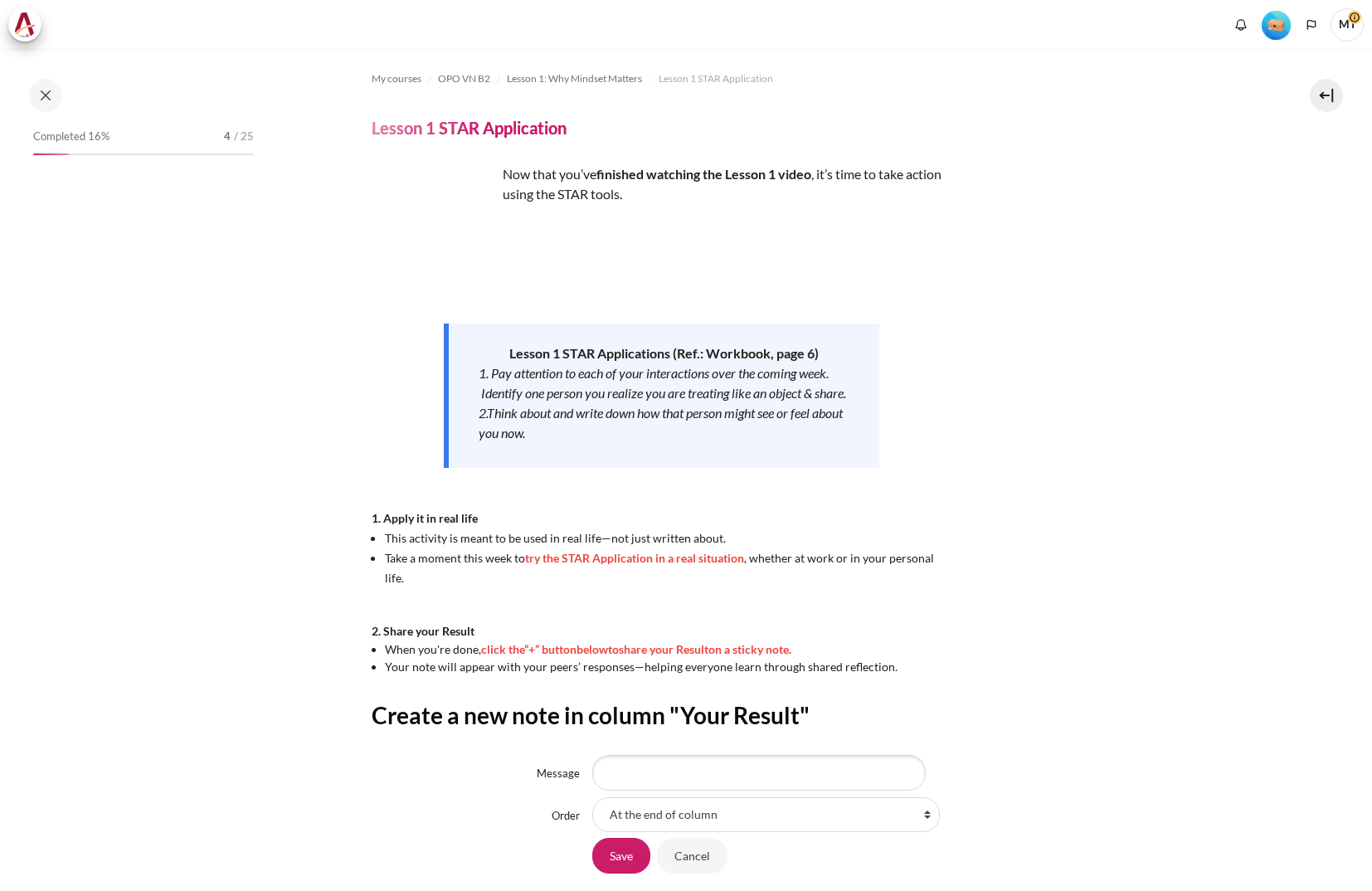 scroll, scrollTop: 0, scrollLeft: 0, axis: both 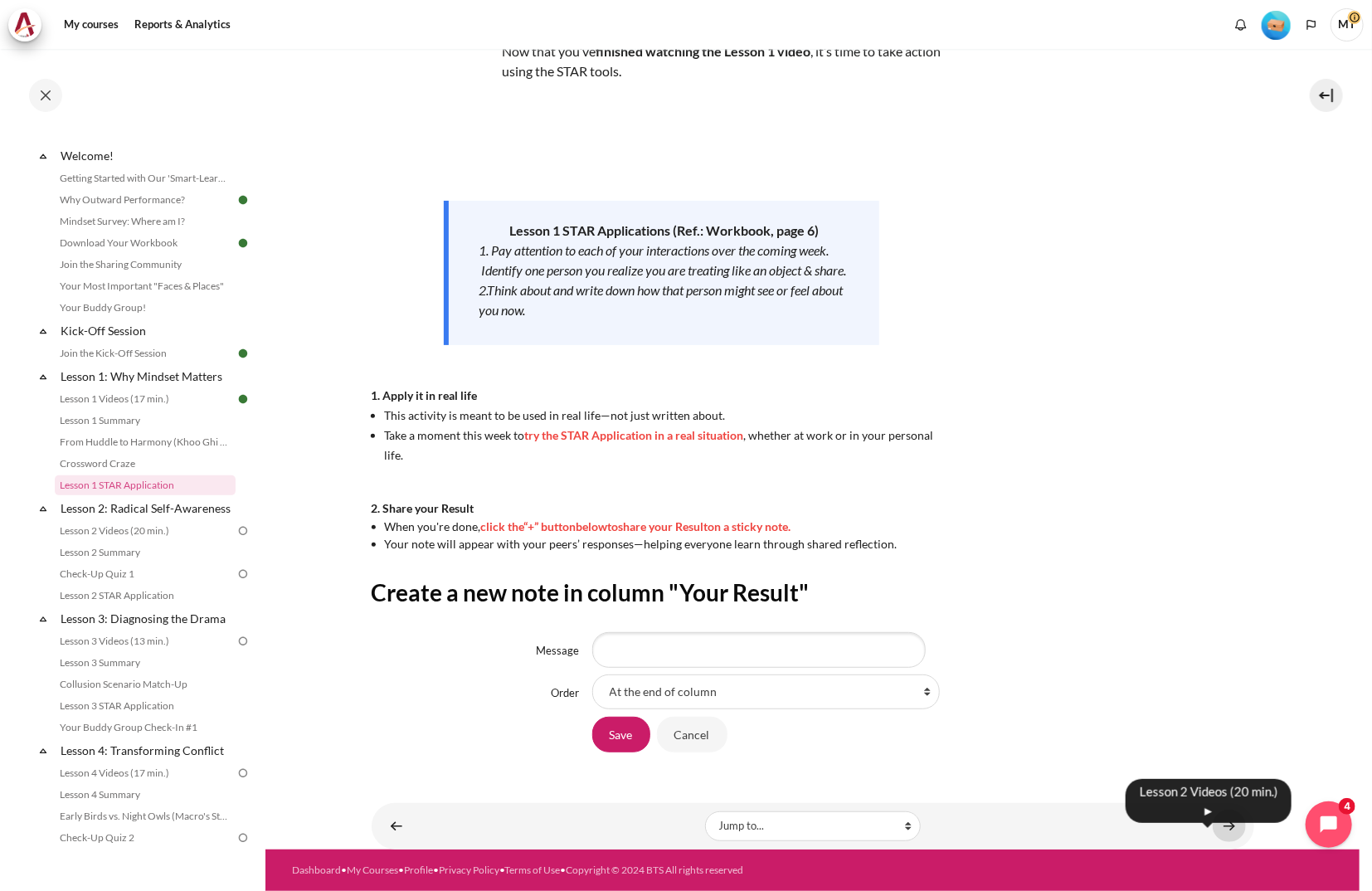 click at bounding box center (1229, 825) 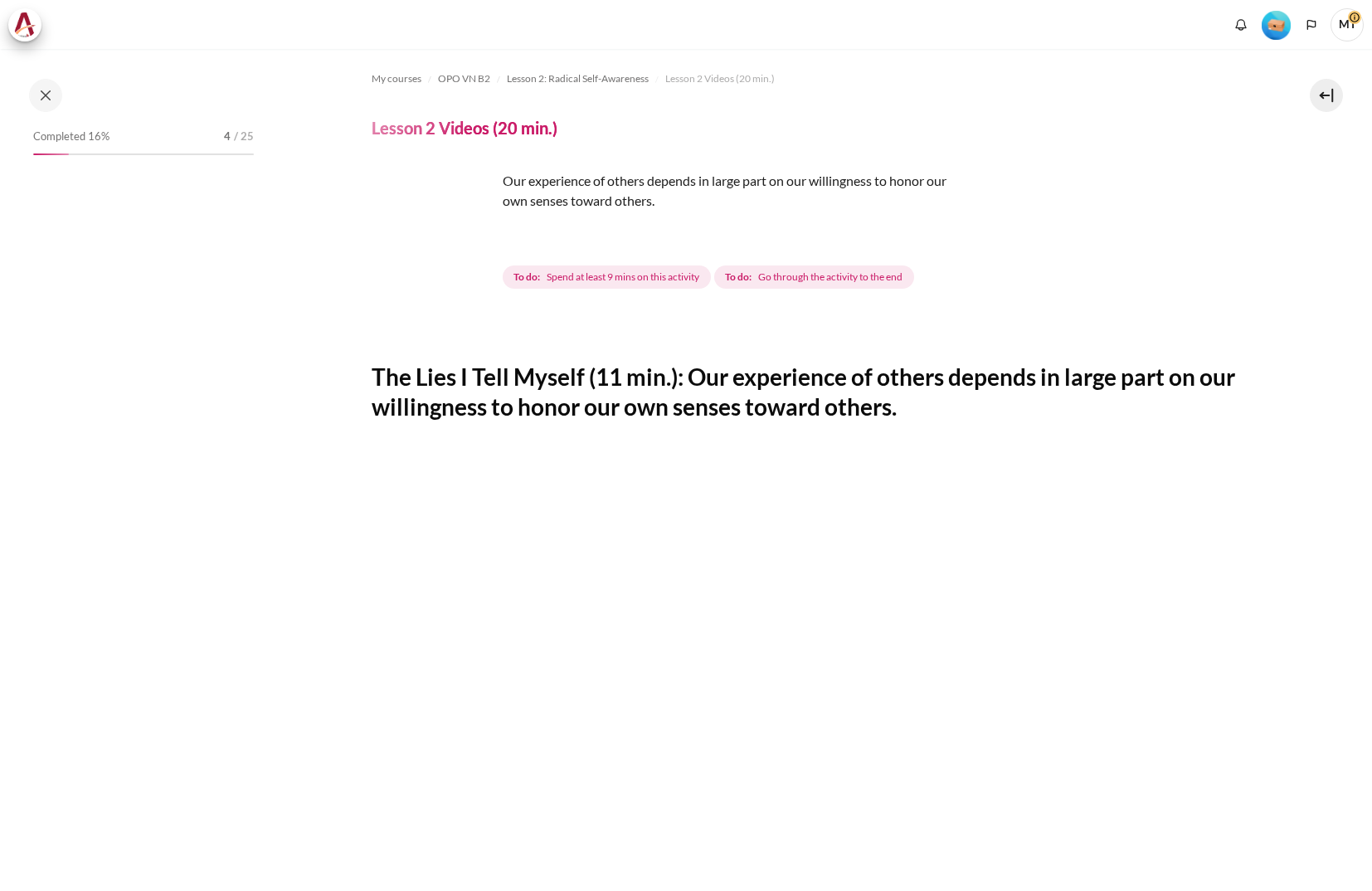 scroll, scrollTop: 0, scrollLeft: 0, axis: both 